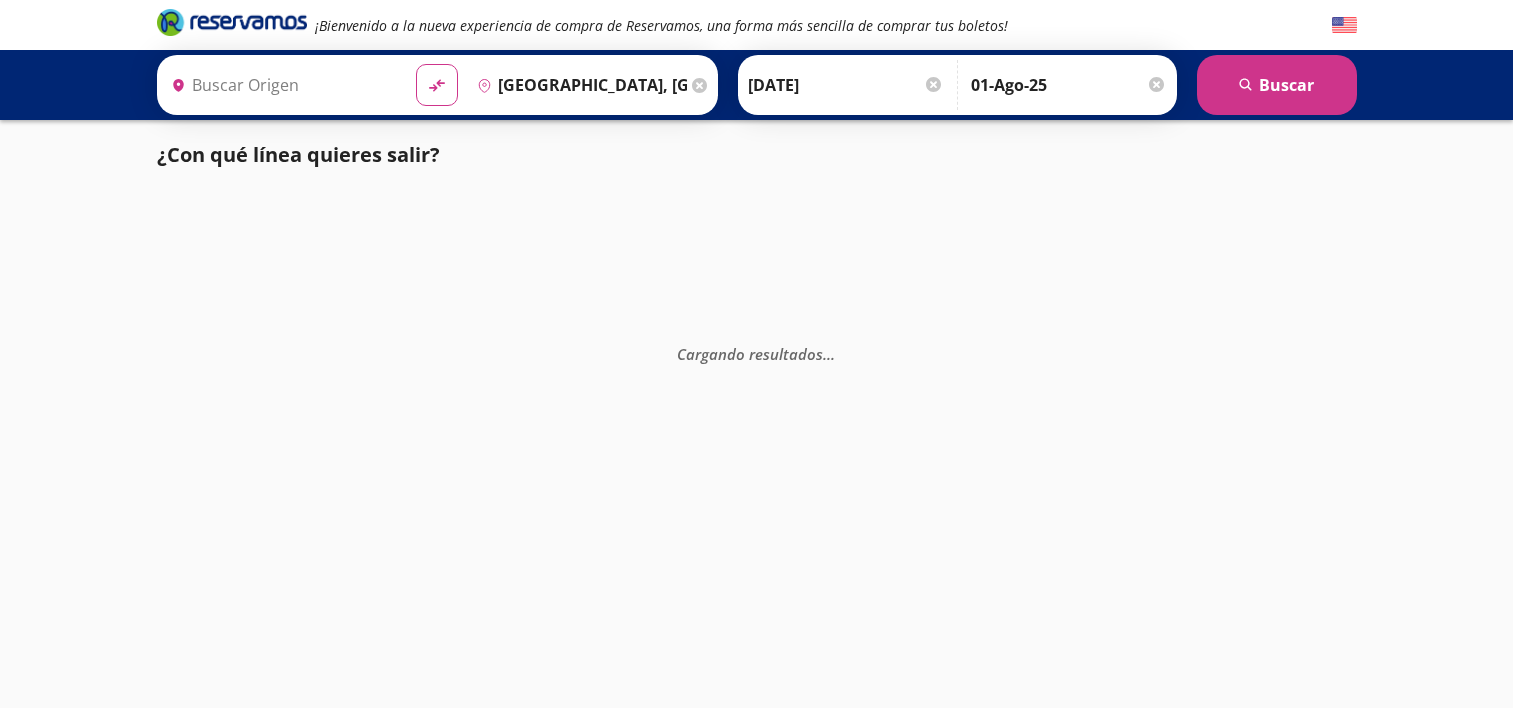 scroll, scrollTop: 0, scrollLeft: 0, axis: both 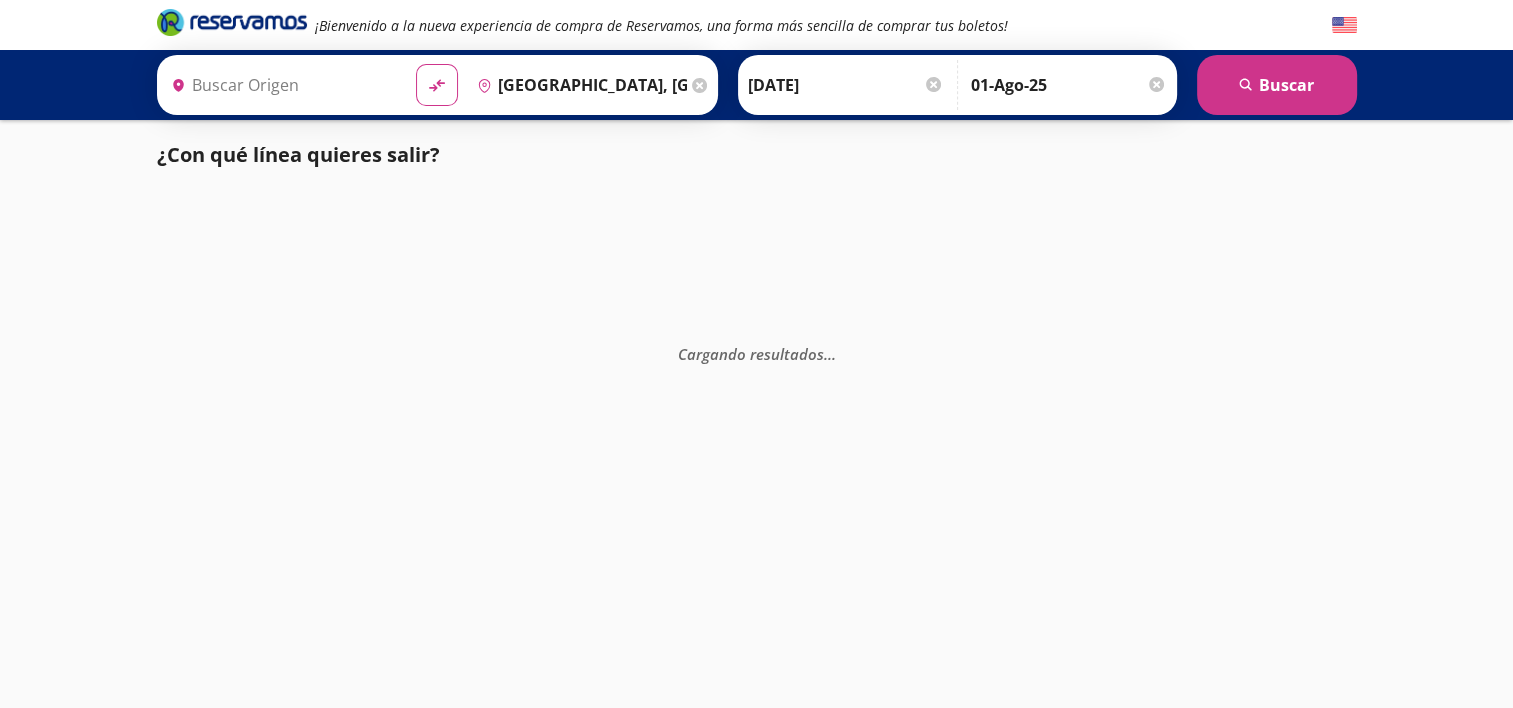 type on "Apatzingán, [GEOGRAPHIC_DATA]" 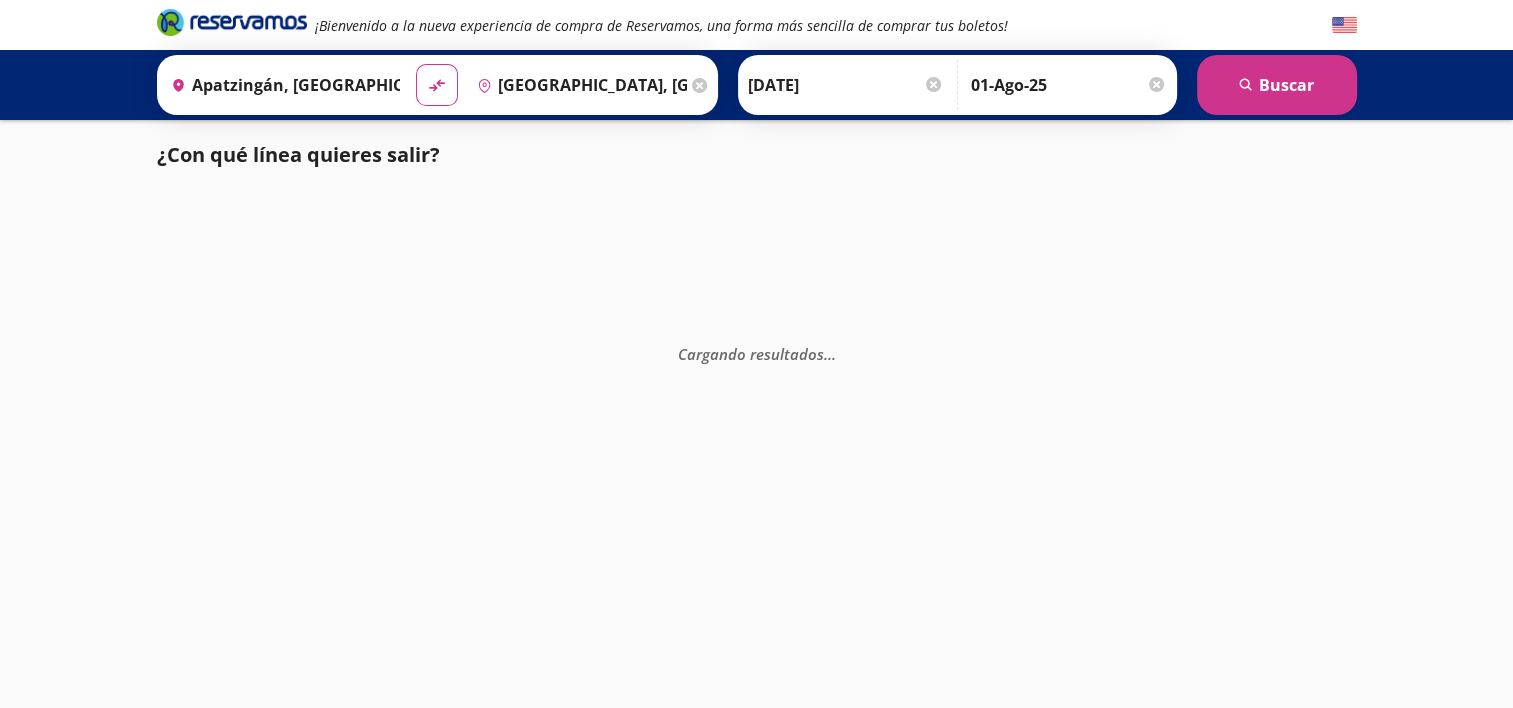 scroll, scrollTop: 0, scrollLeft: 0, axis: both 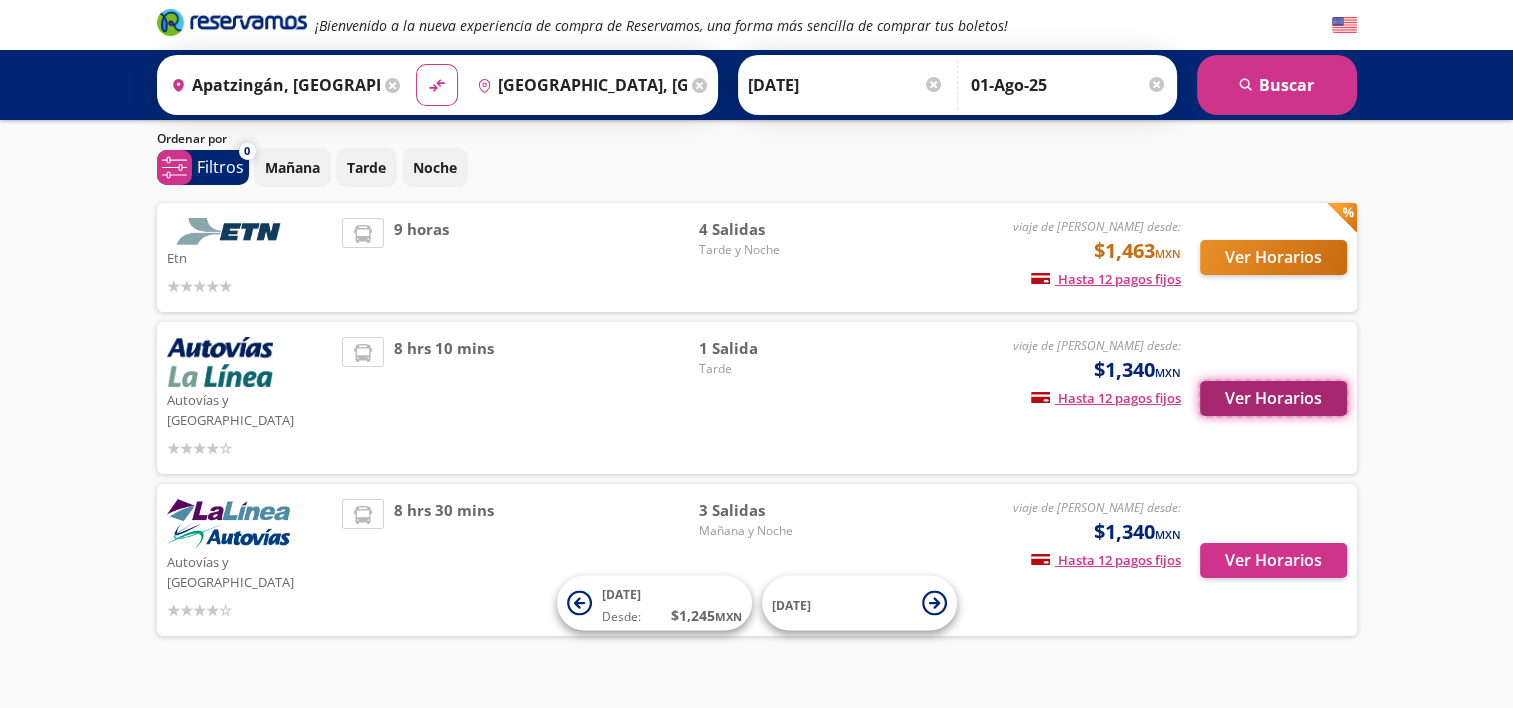 click on "Ver Horarios" at bounding box center [1273, 398] 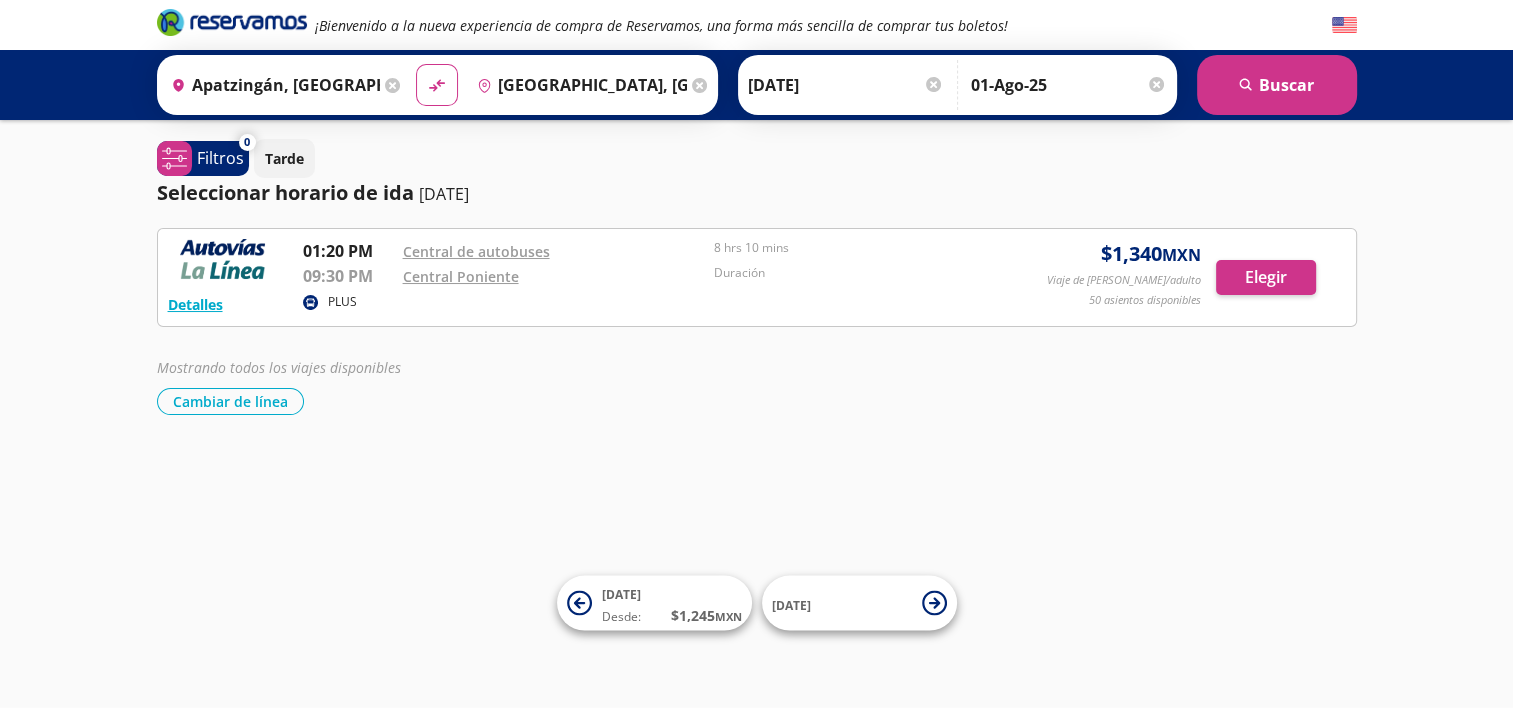 scroll, scrollTop: 0, scrollLeft: 0, axis: both 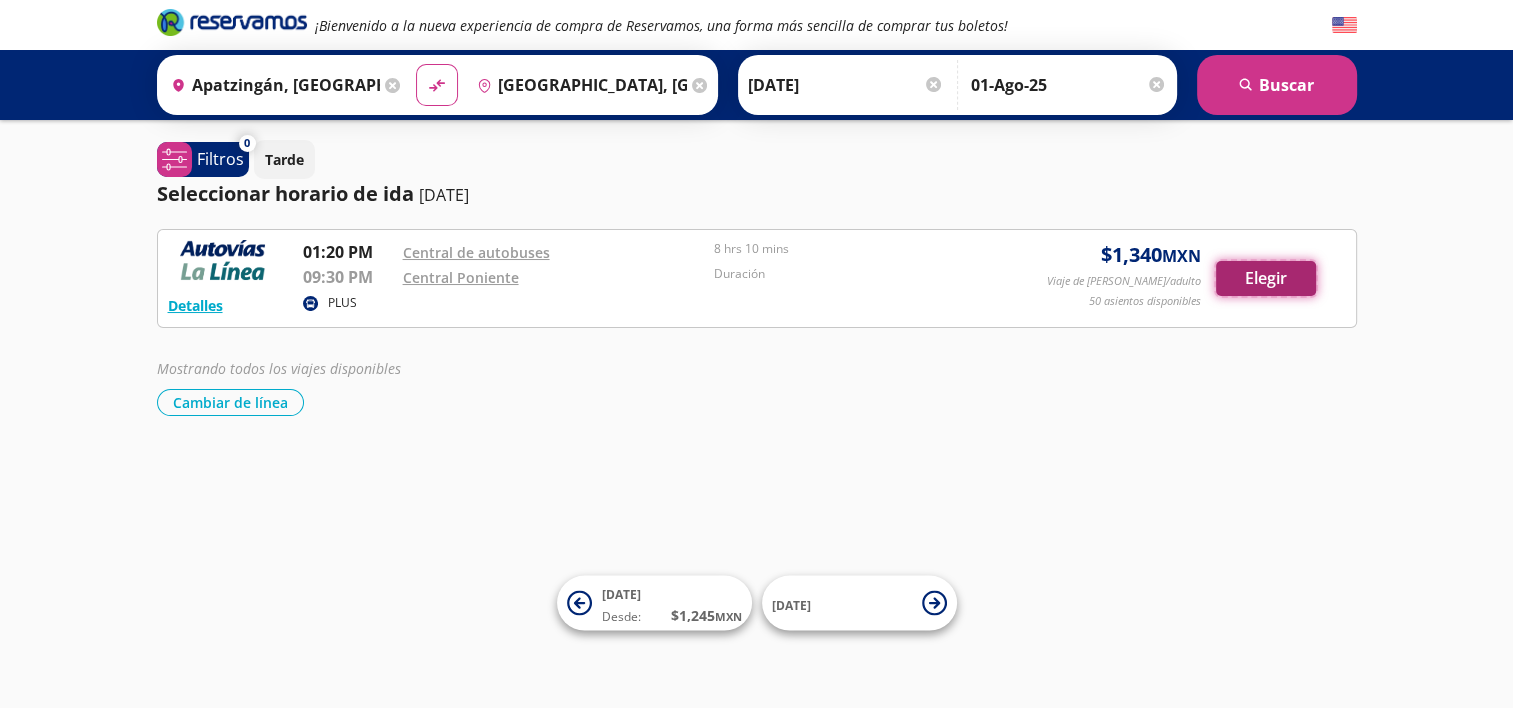 click on "Elegir" at bounding box center [1266, 278] 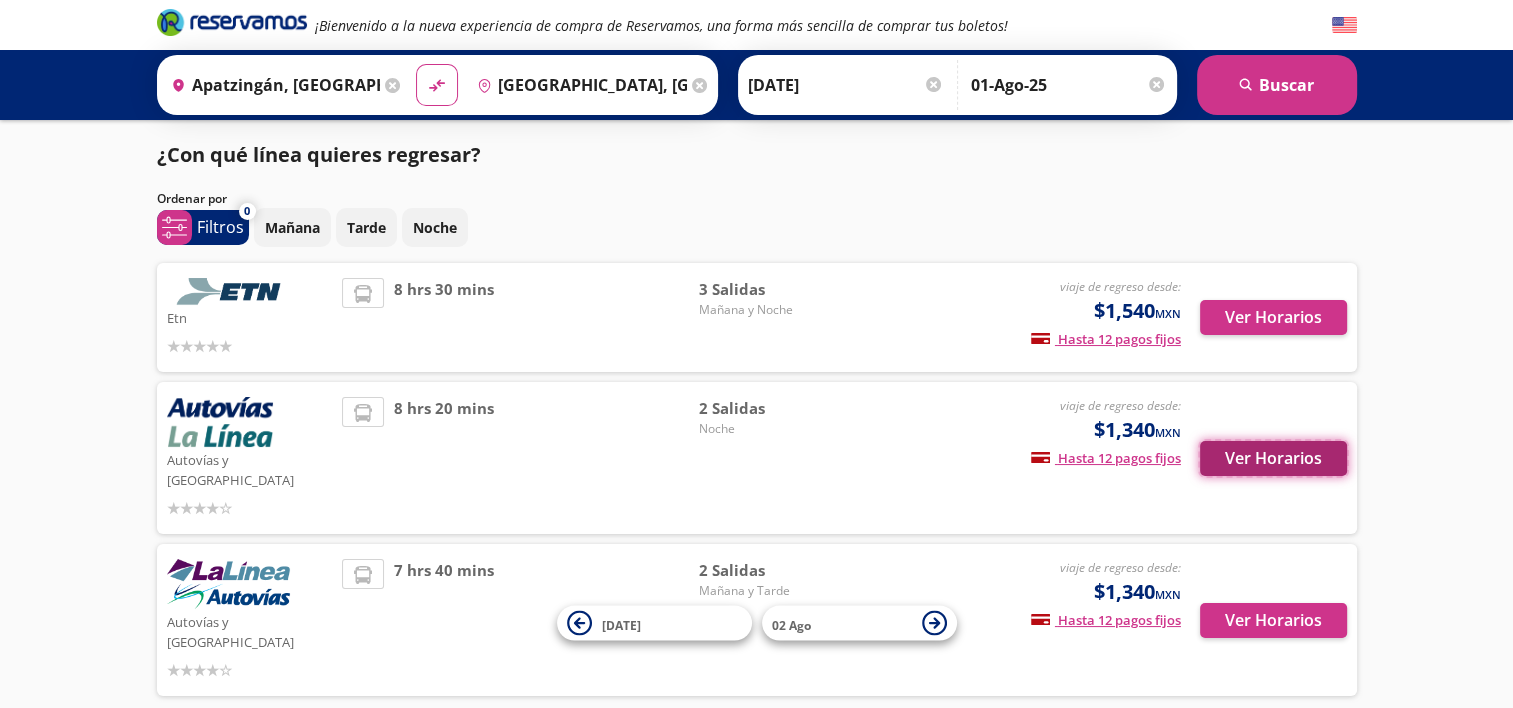 click on "Ver Horarios" at bounding box center (1273, 458) 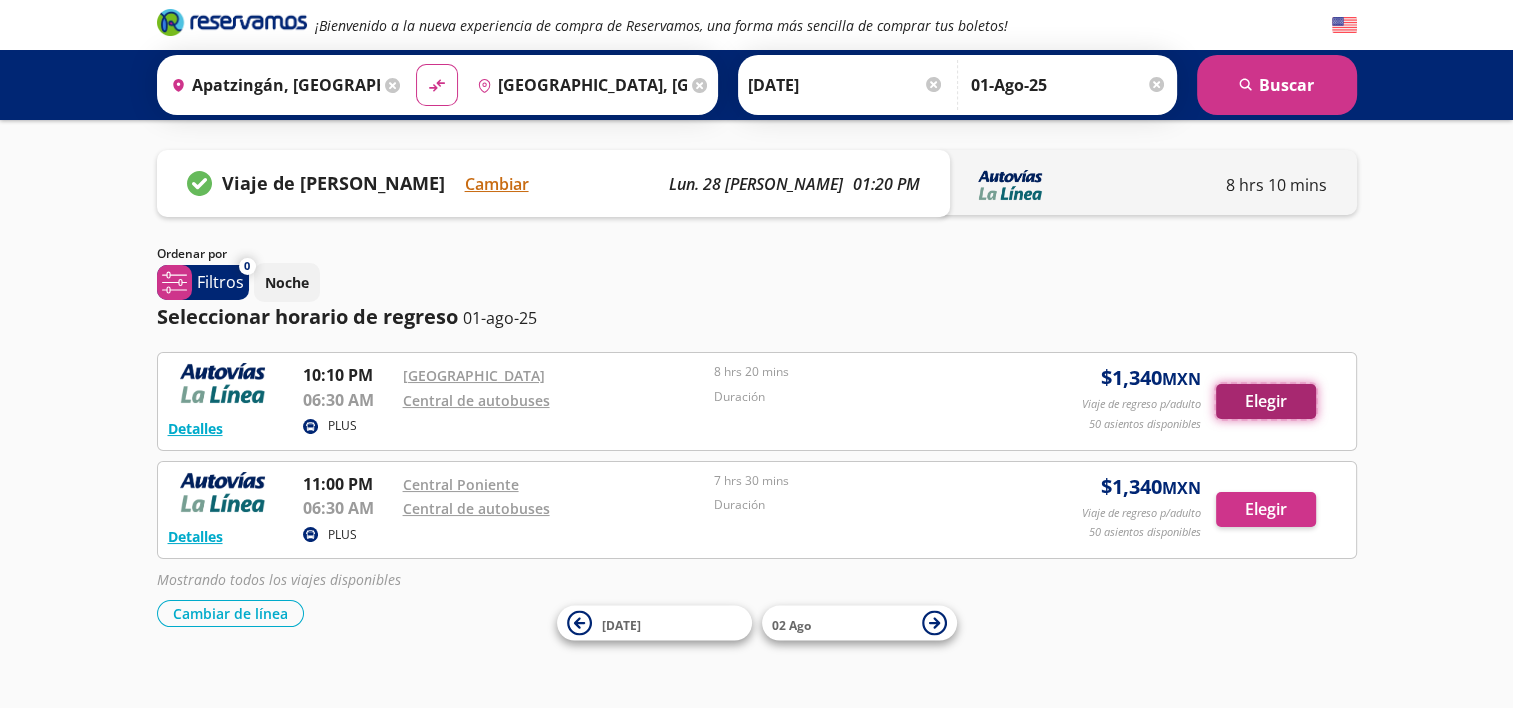click on "Elegir" at bounding box center (1266, 401) 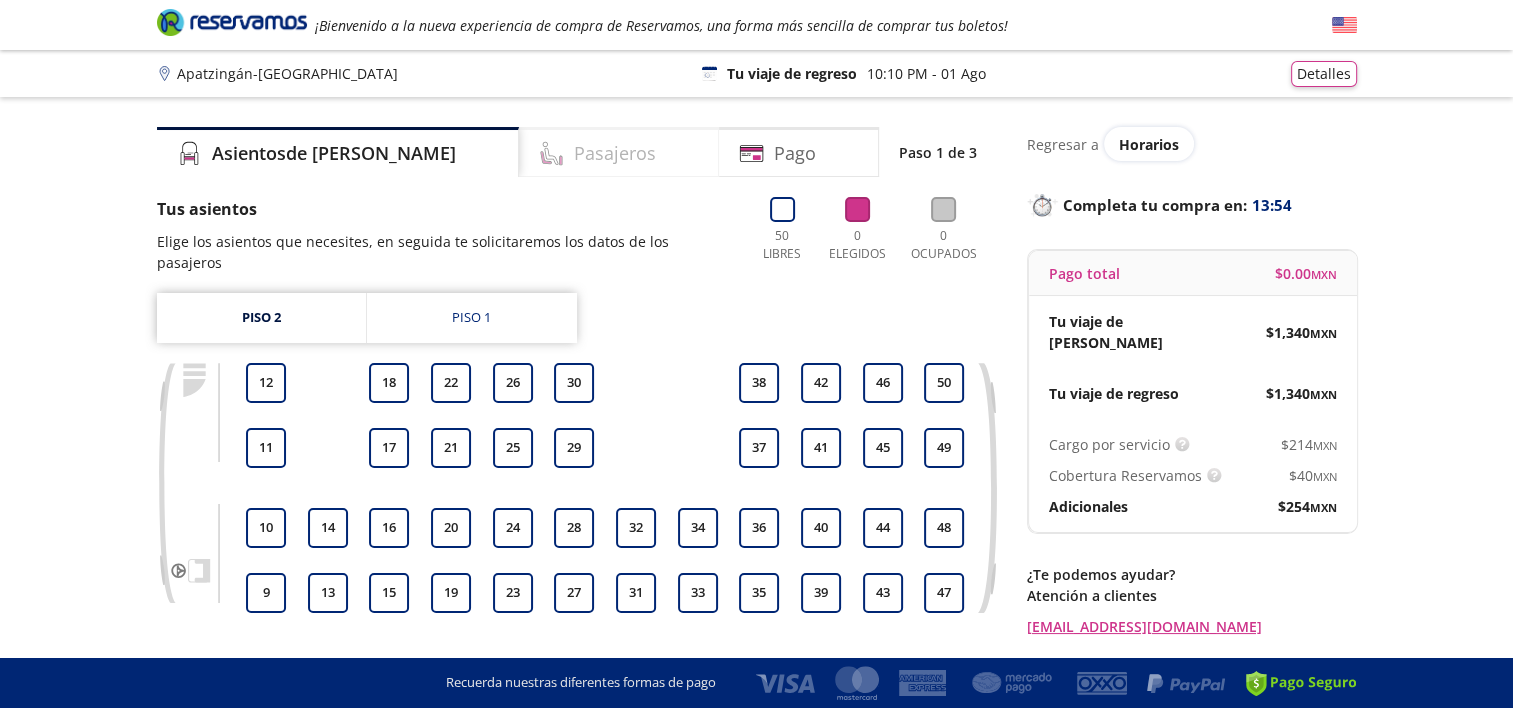 click on "Pasajeros" at bounding box center [619, 152] 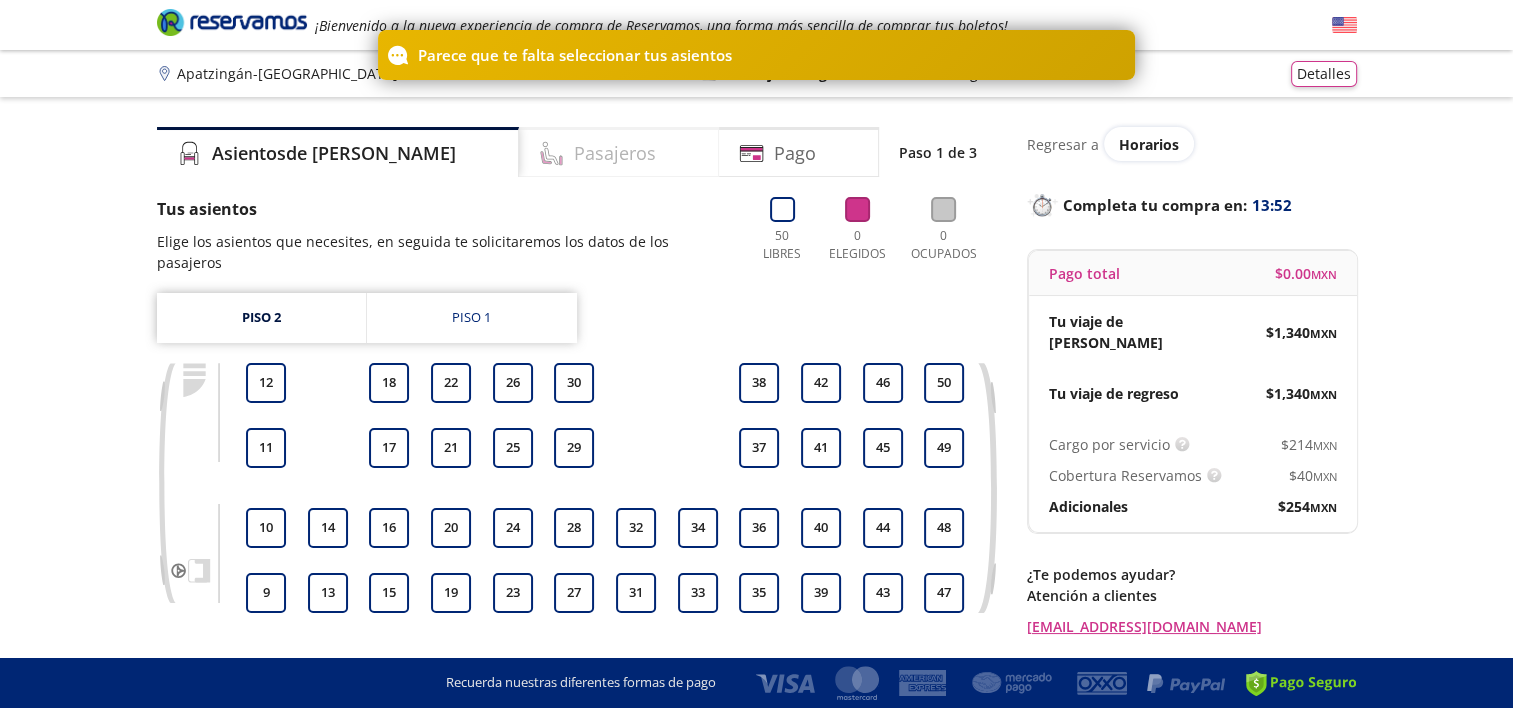 click on "Pasajeros" at bounding box center (619, 152) 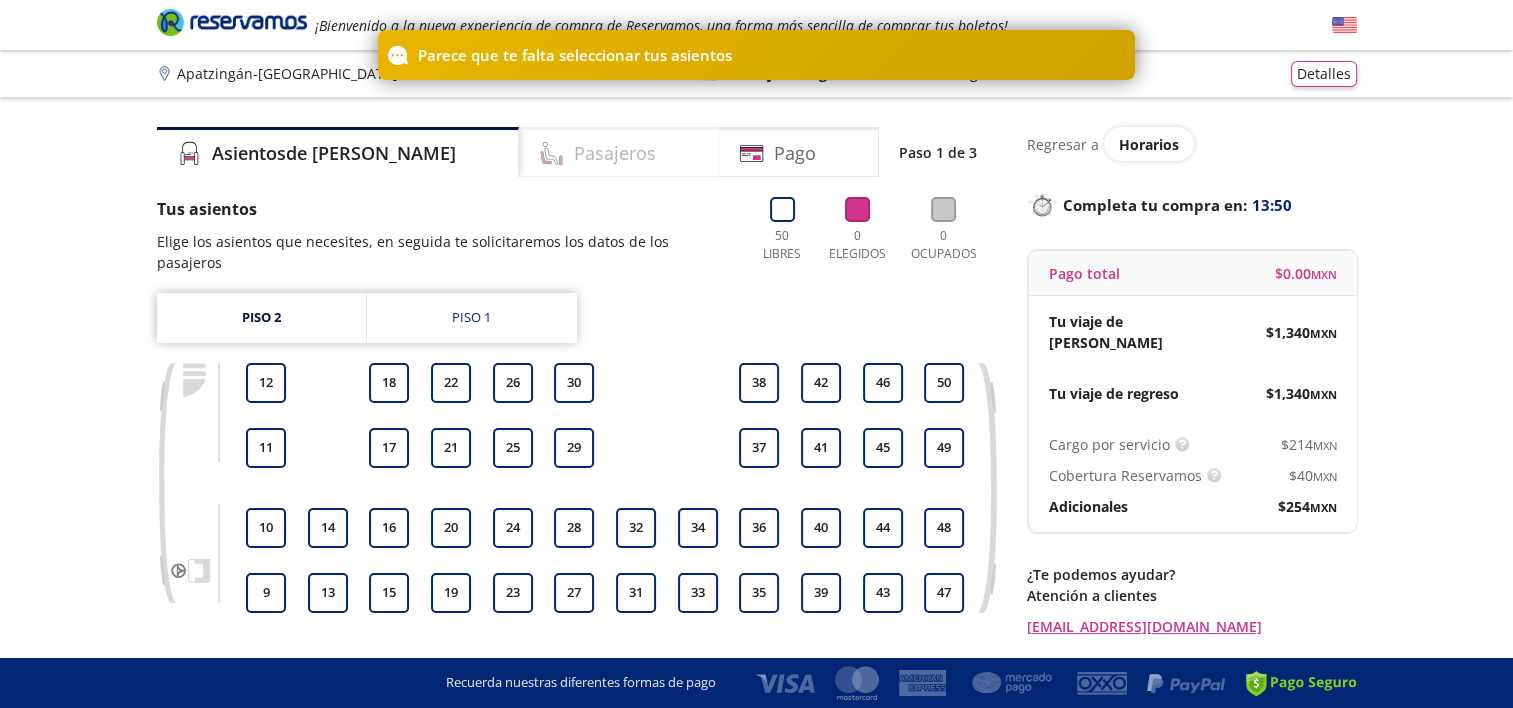 click on "Pasajeros" at bounding box center [619, 152] 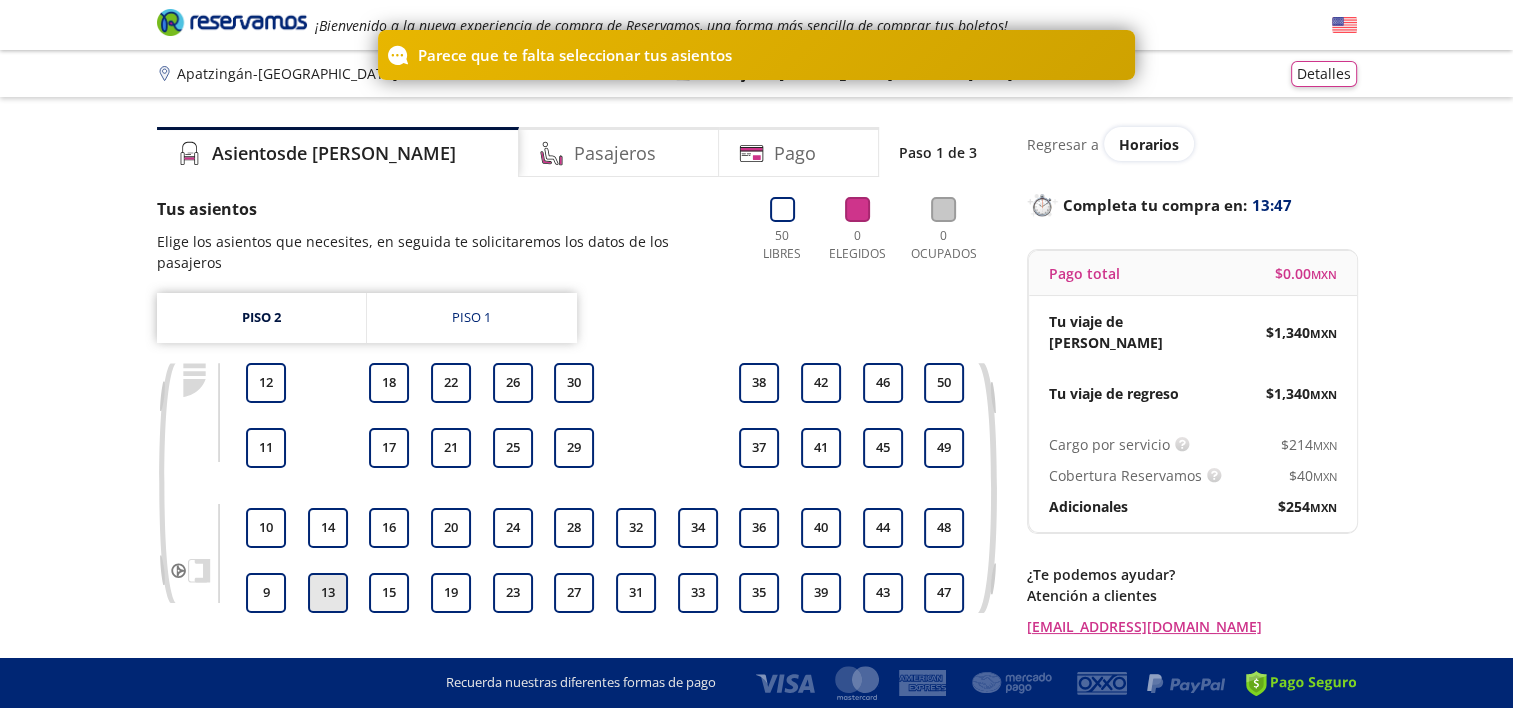 click on "13" at bounding box center (328, 593) 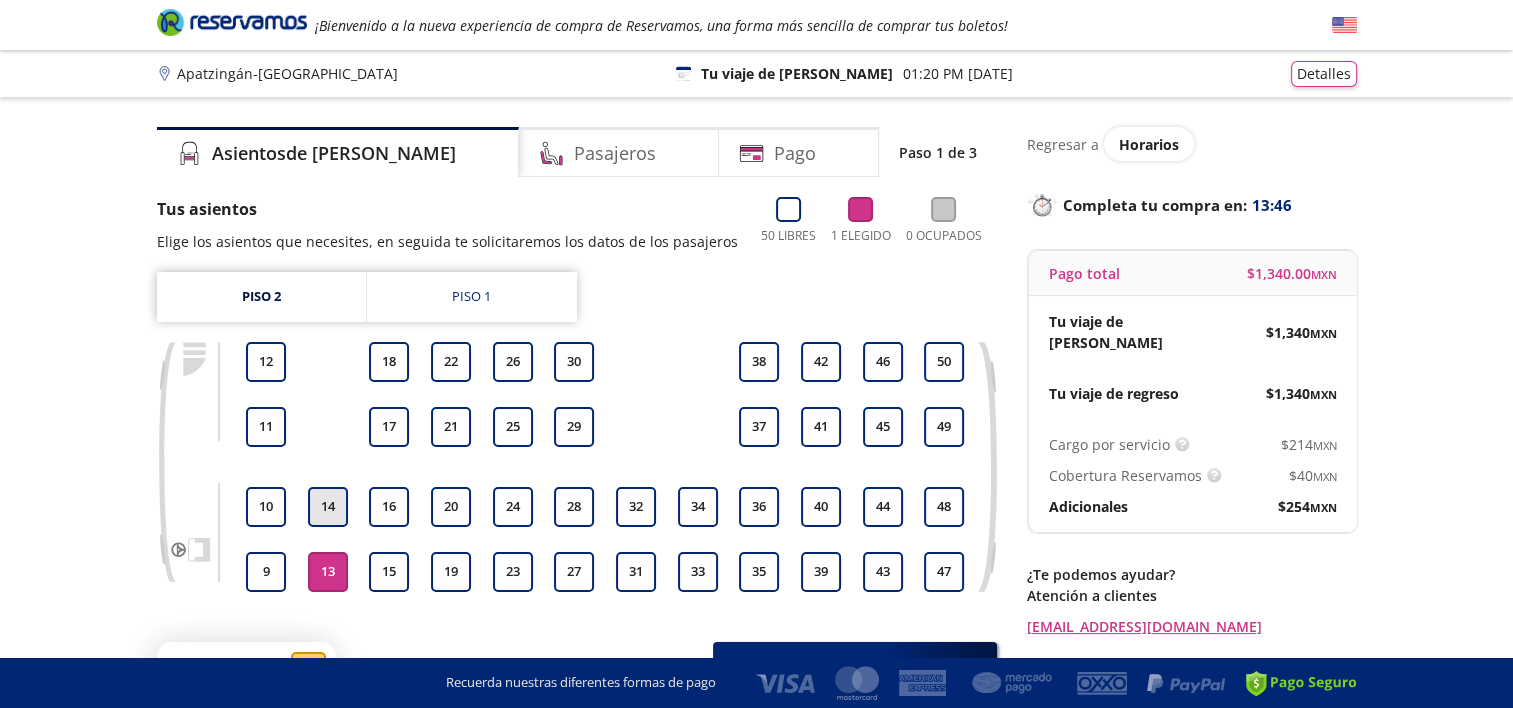 click on "14" at bounding box center [328, 507] 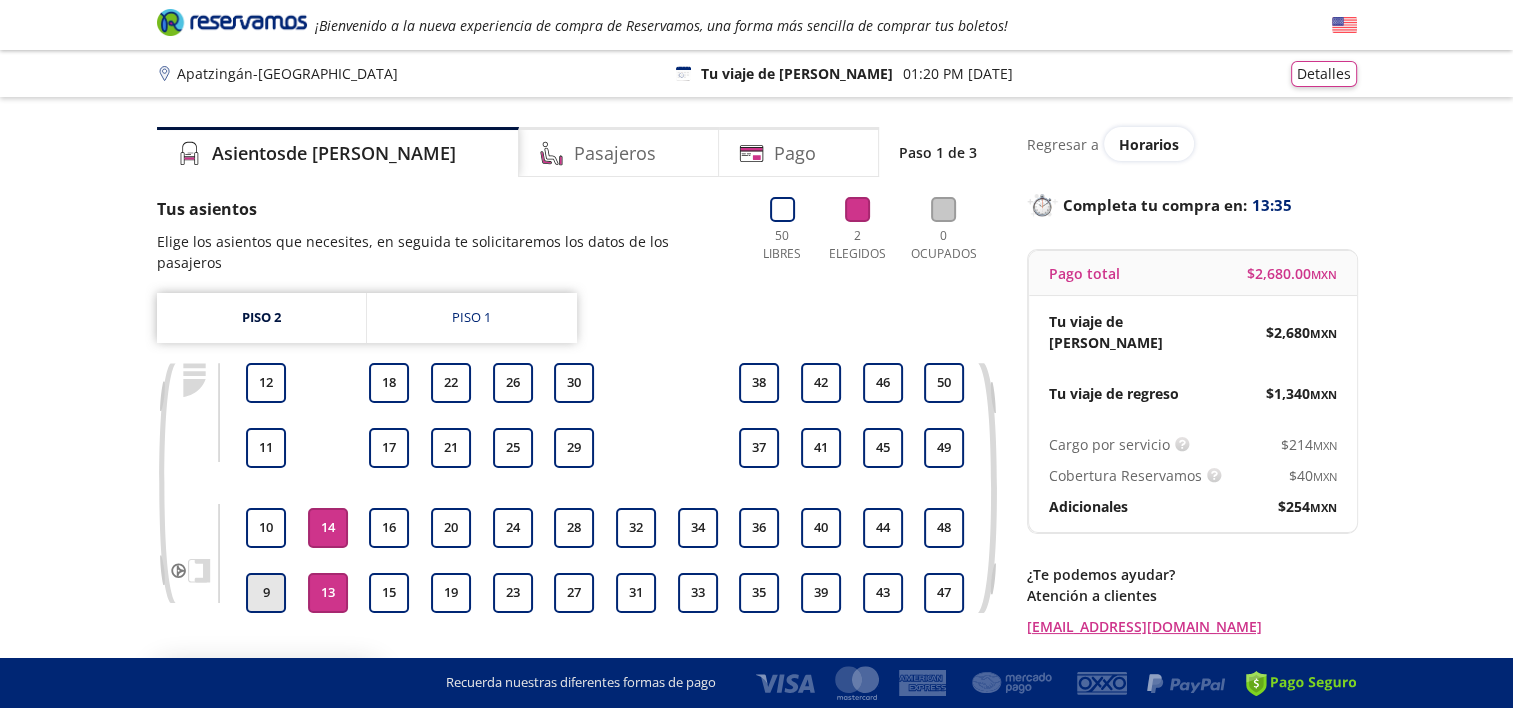 click on "9" at bounding box center [266, 593] 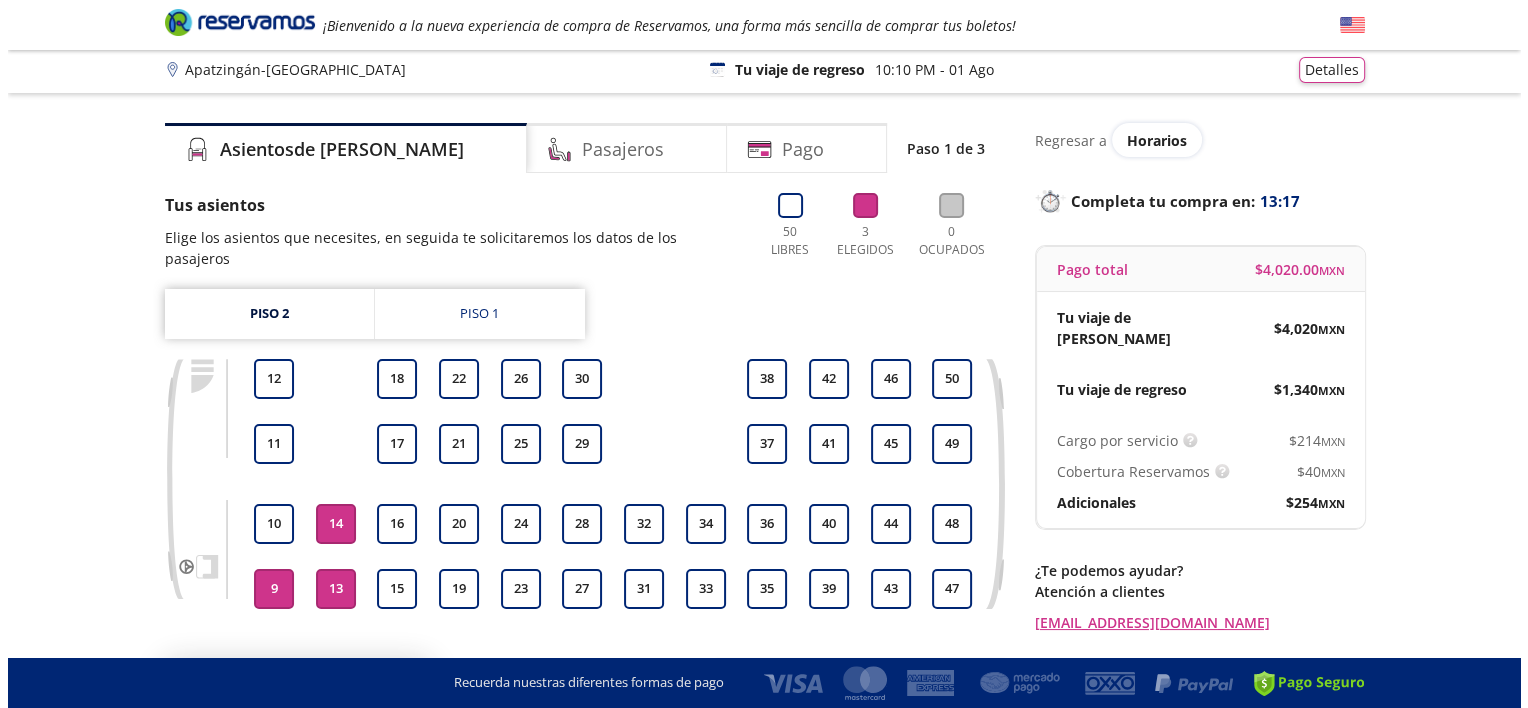 scroll, scrollTop: 0, scrollLeft: 0, axis: both 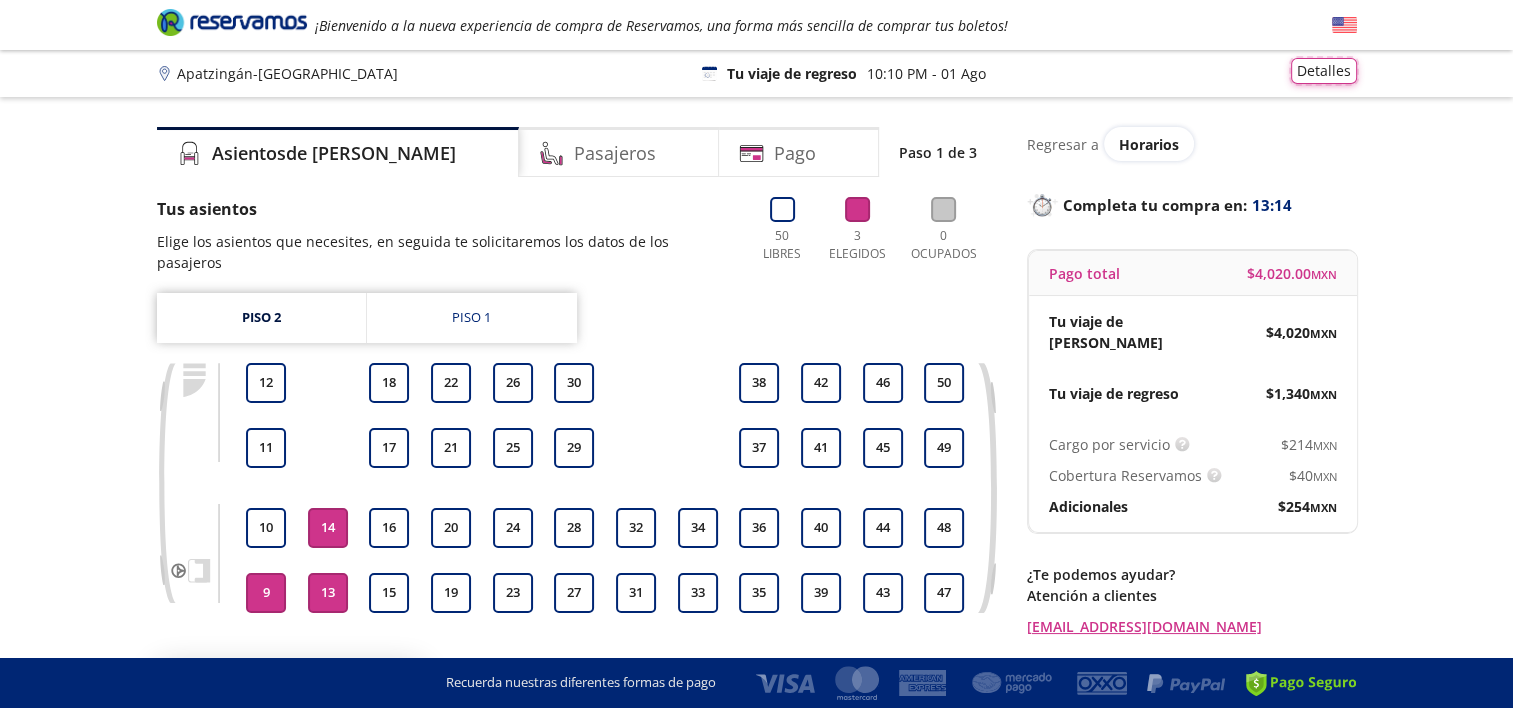 click on "Detalles" at bounding box center (1324, 71) 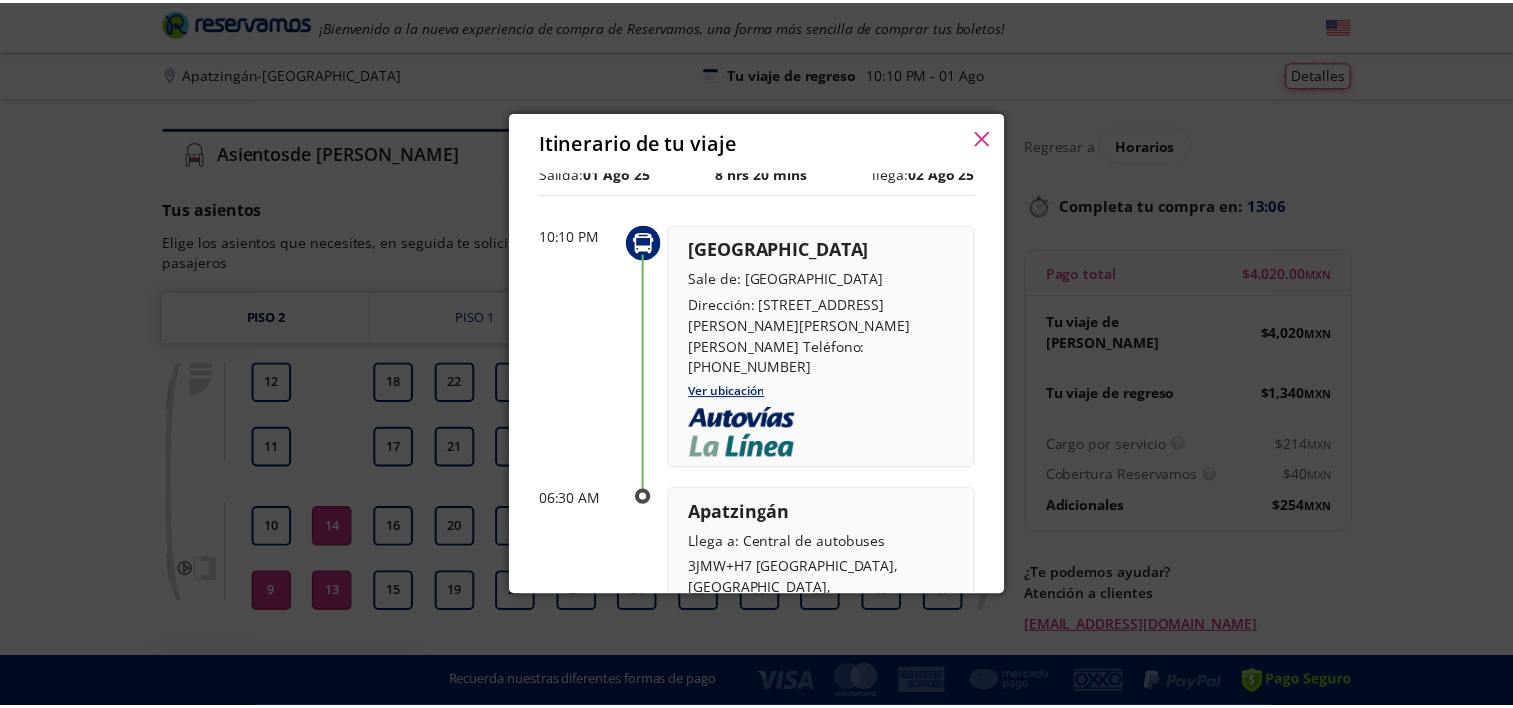 scroll, scrollTop: 867, scrollLeft: 0, axis: vertical 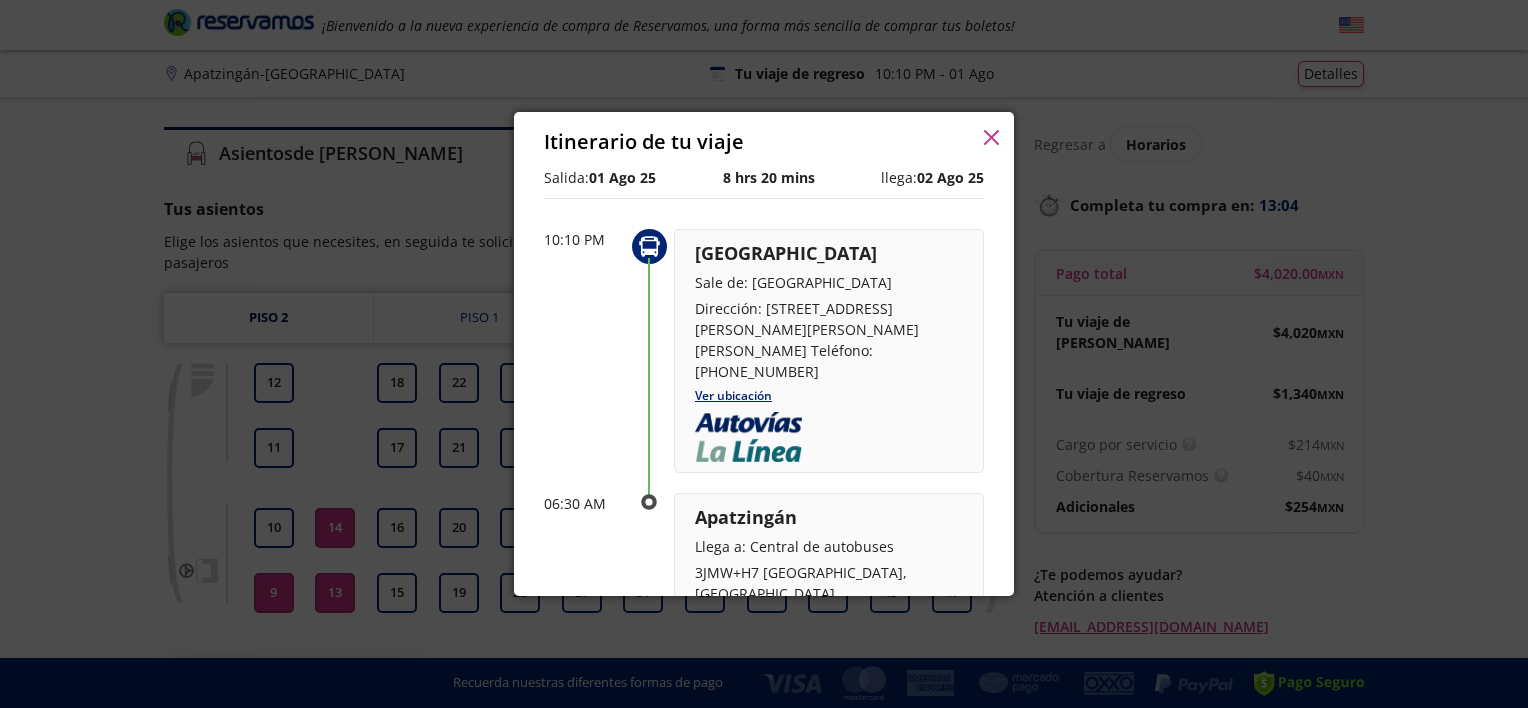 click on "Itinerario de tu viaje" at bounding box center (764, 142) 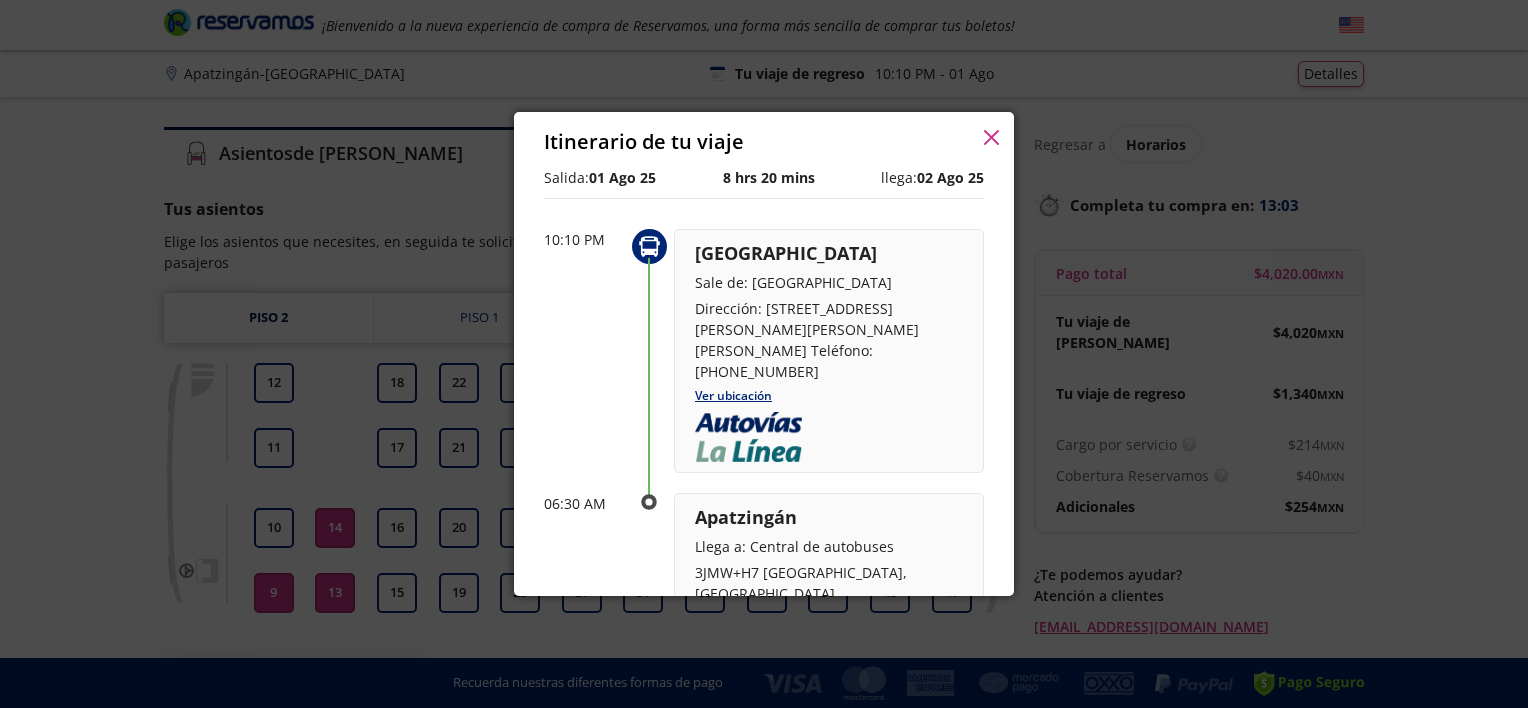 click 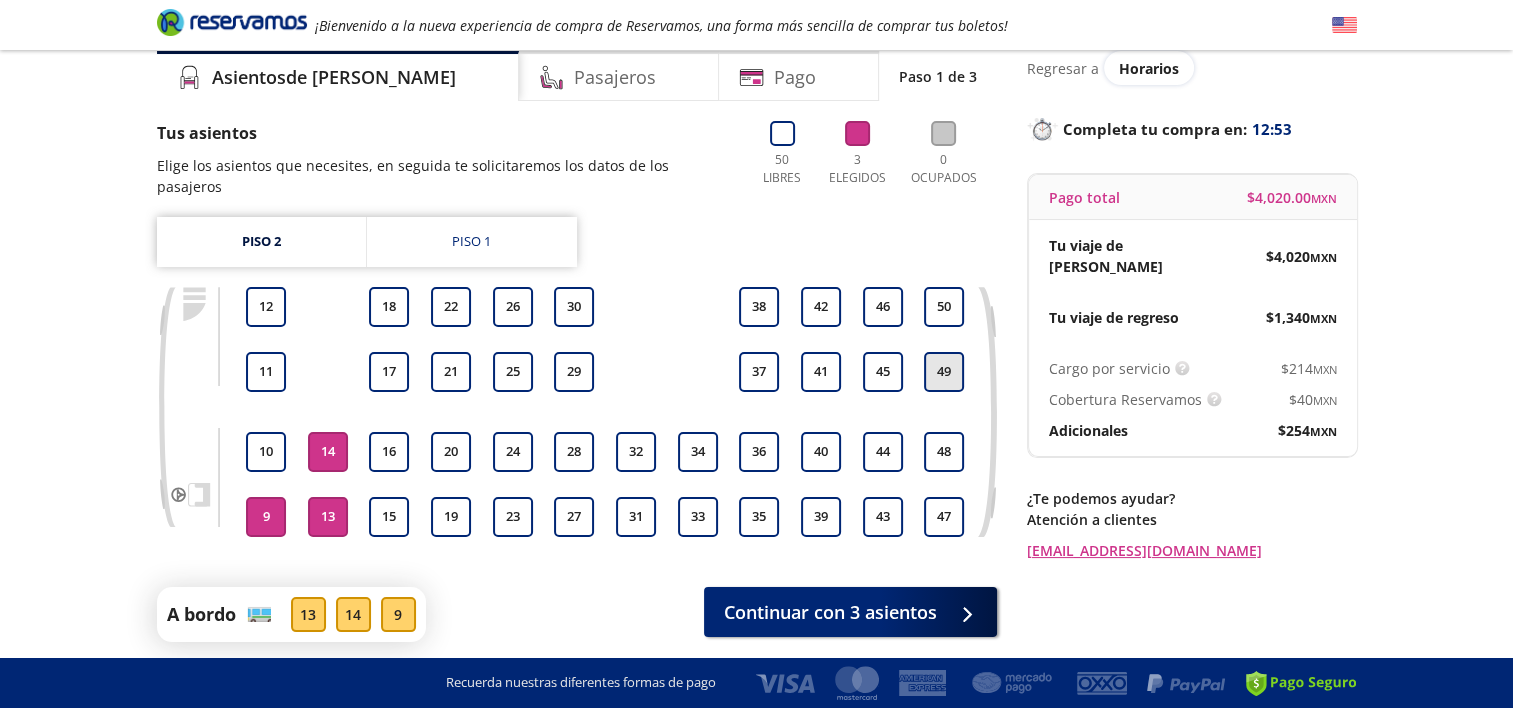 scroll, scrollTop: 76, scrollLeft: 0, axis: vertical 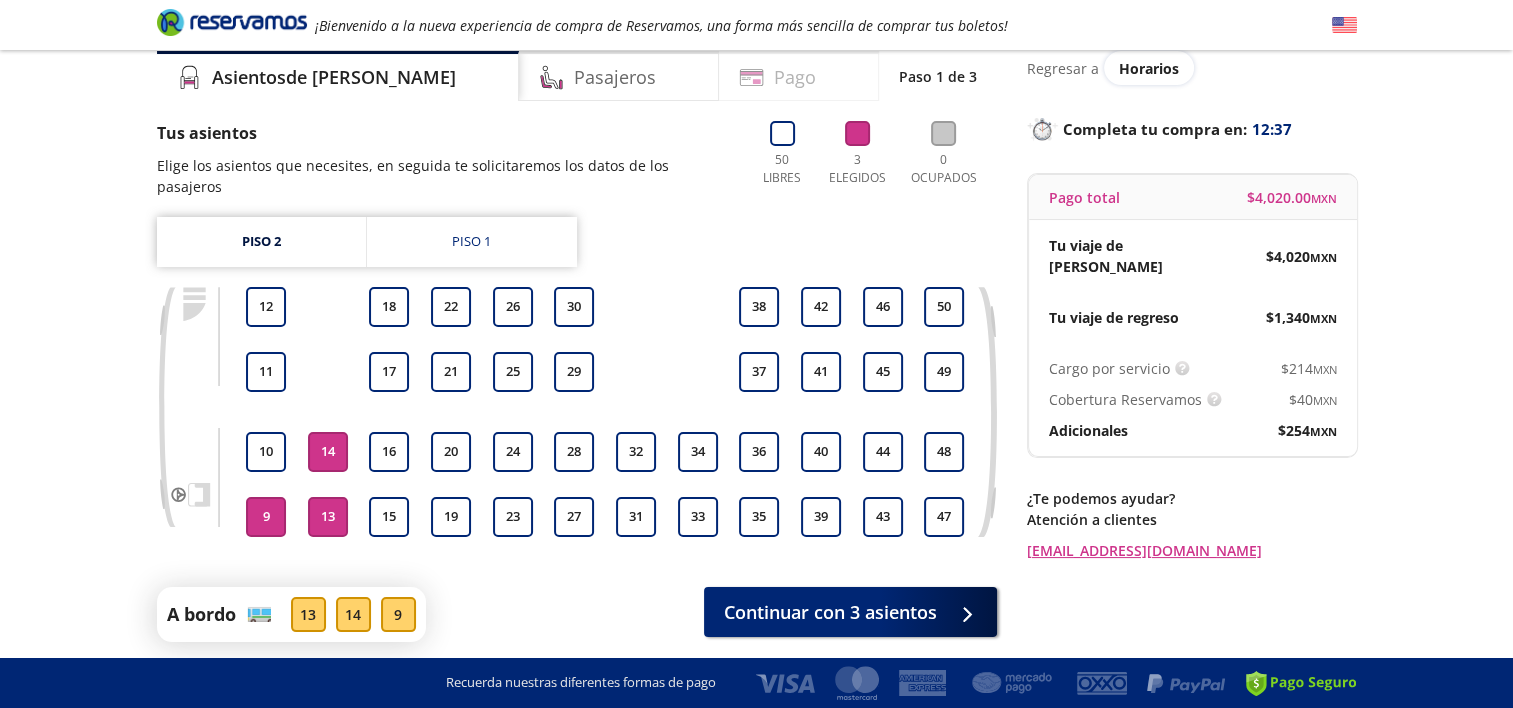 click on "Pago" at bounding box center [799, 76] 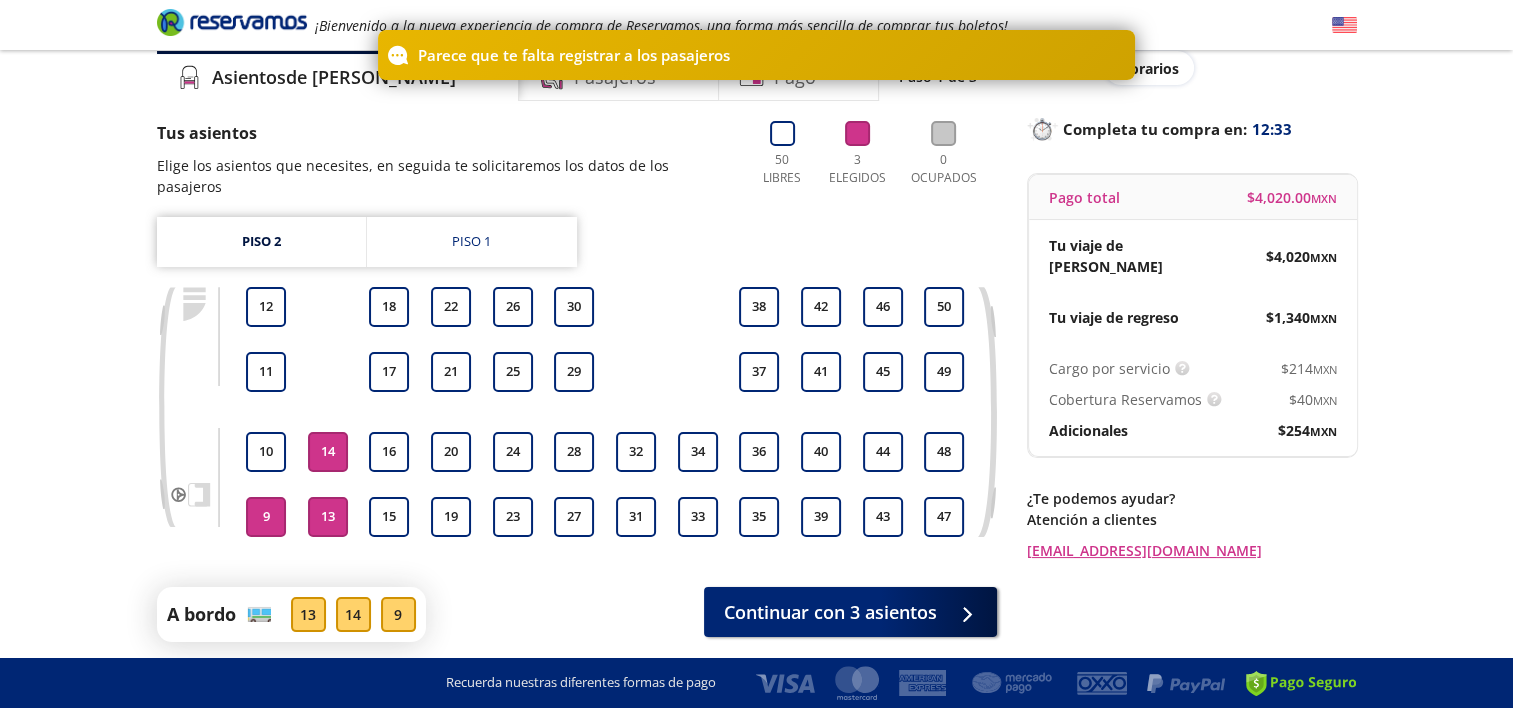 scroll, scrollTop: 130, scrollLeft: 0, axis: vertical 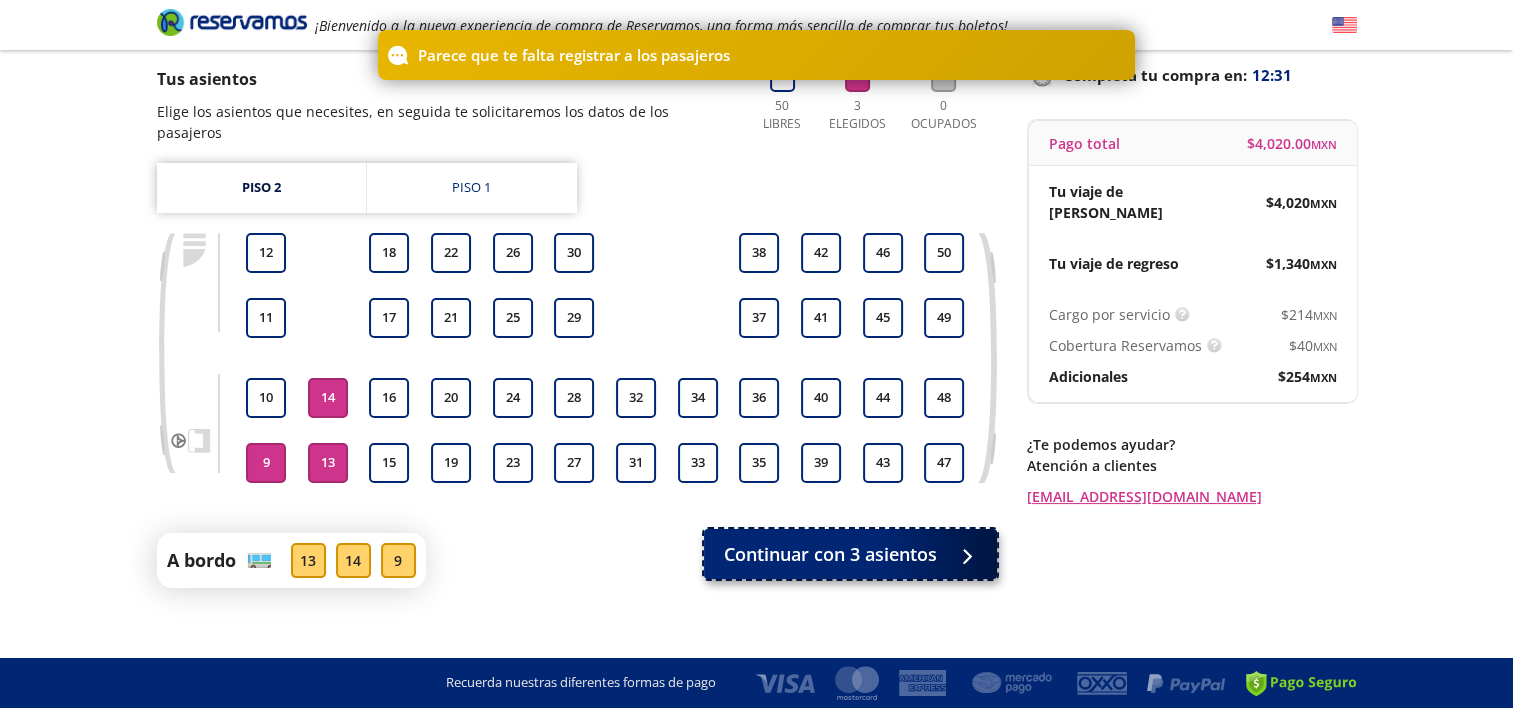 click on "Continuar con 3 asientos" at bounding box center (830, 554) 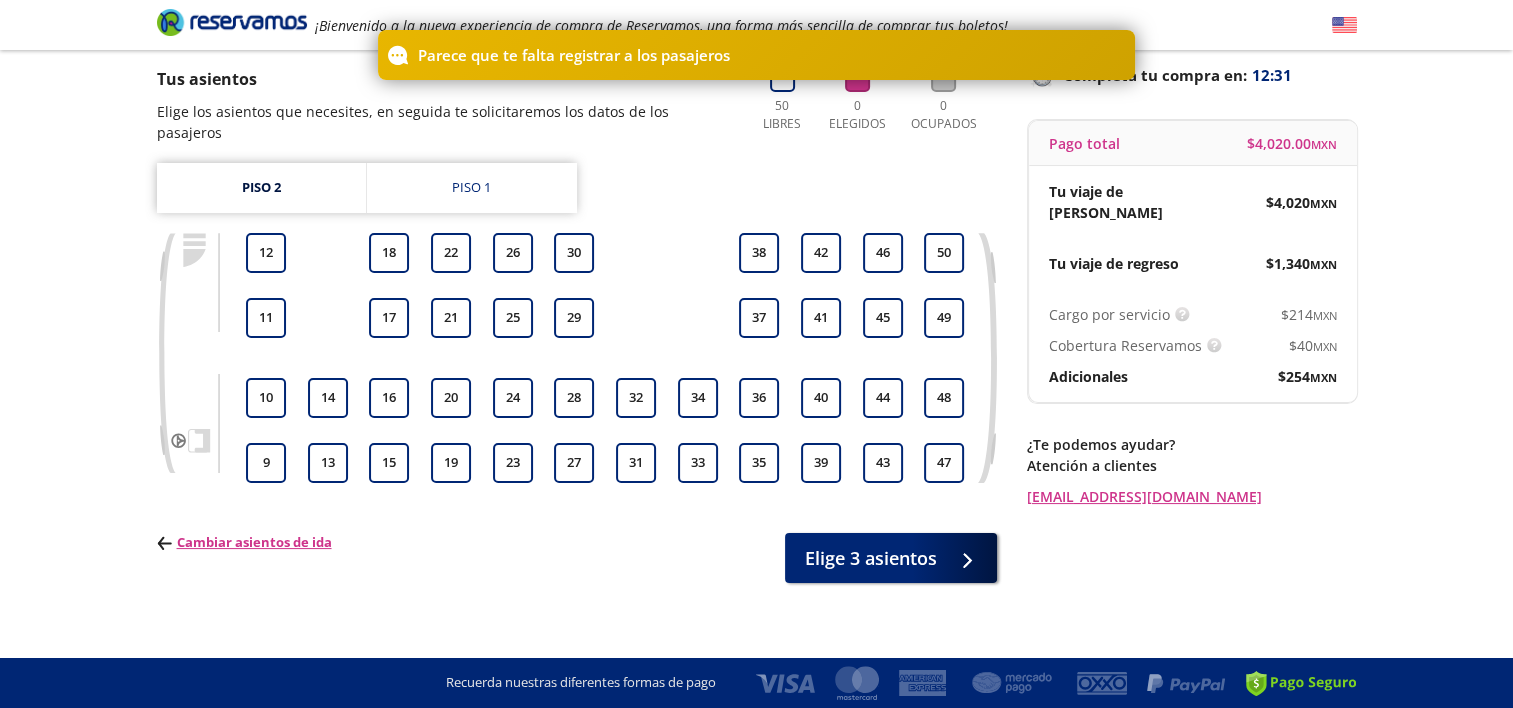 scroll, scrollTop: 0, scrollLeft: 0, axis: both 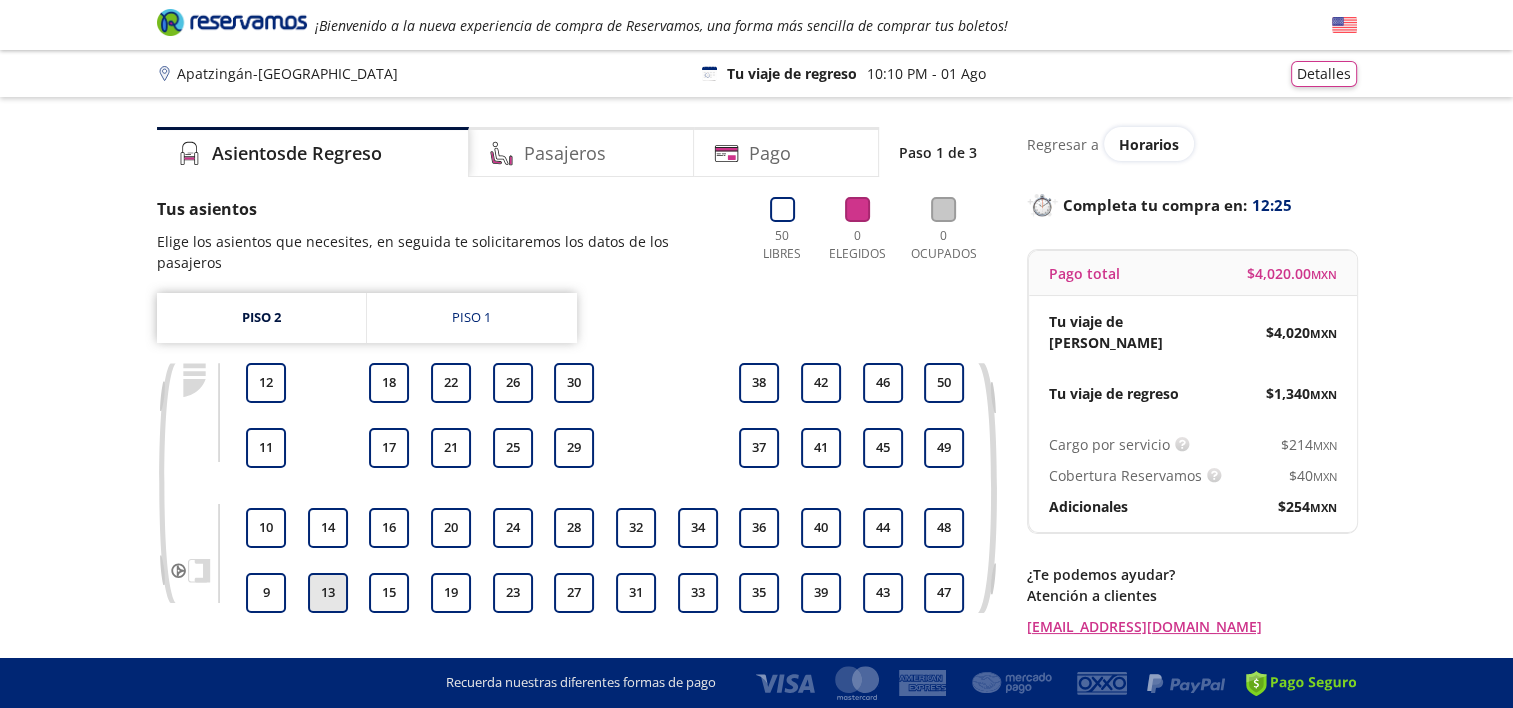 click on "13" at bounding box center [328, 593] 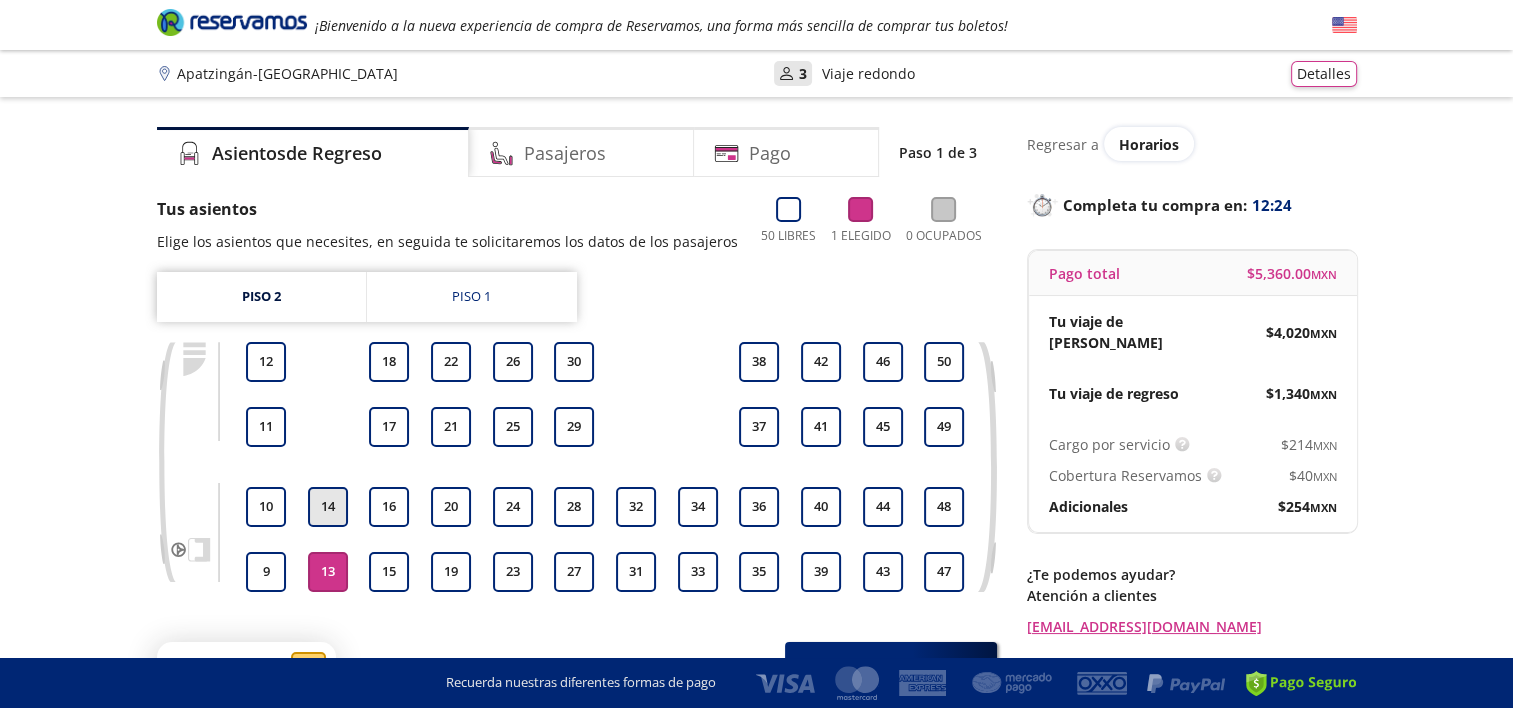 click on "14" at bounding box center (328, 507) 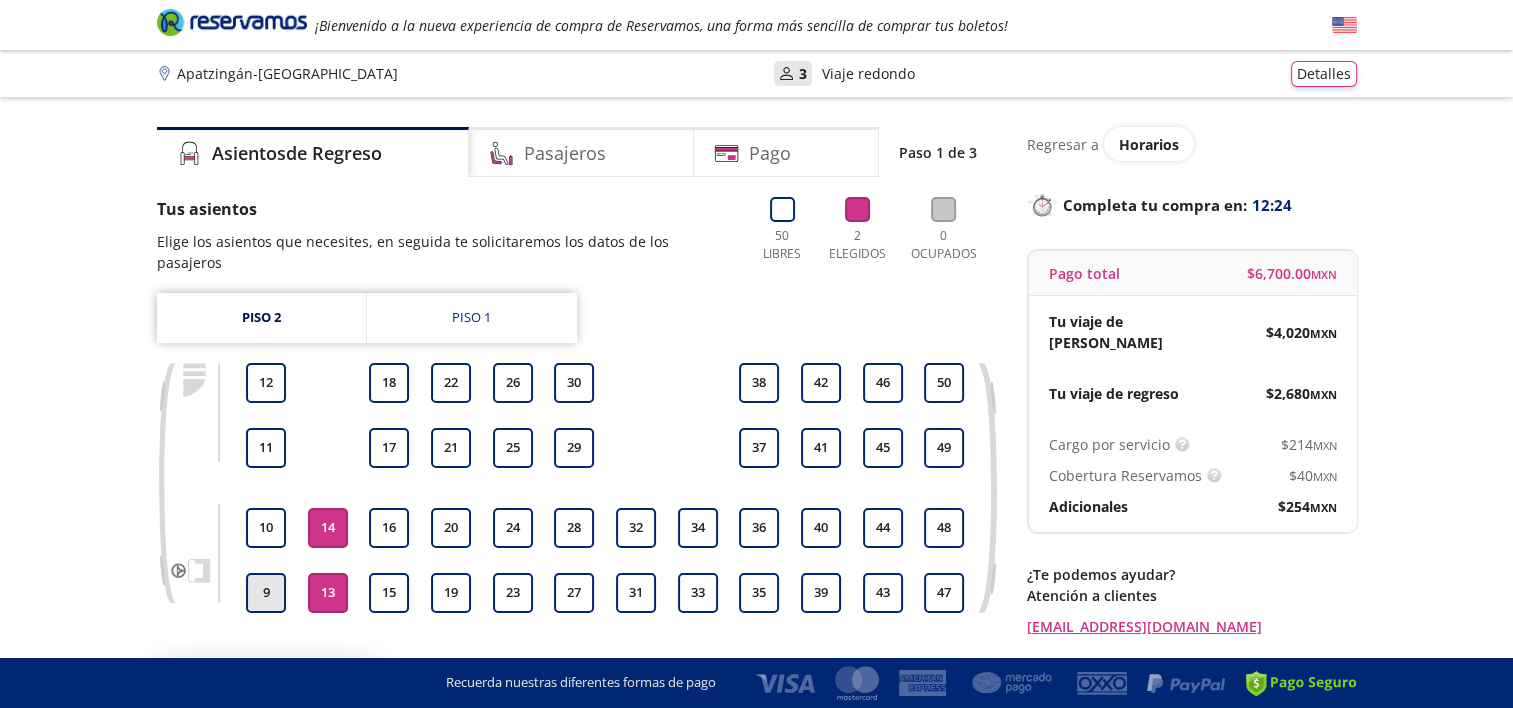 click on "9" at bounding box center (266, 593) 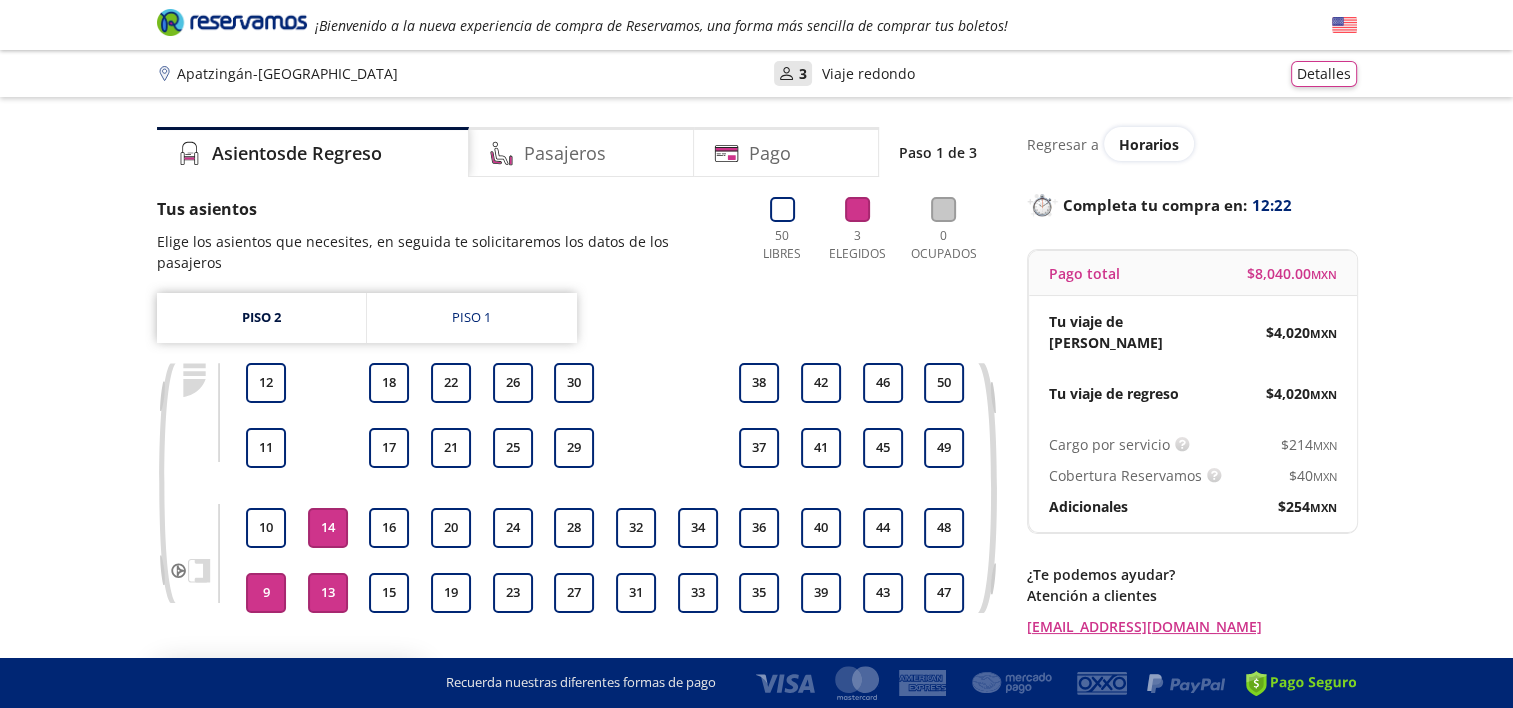 scroll, scrollTop: 159, scrollLeft: 0, axis: vertical 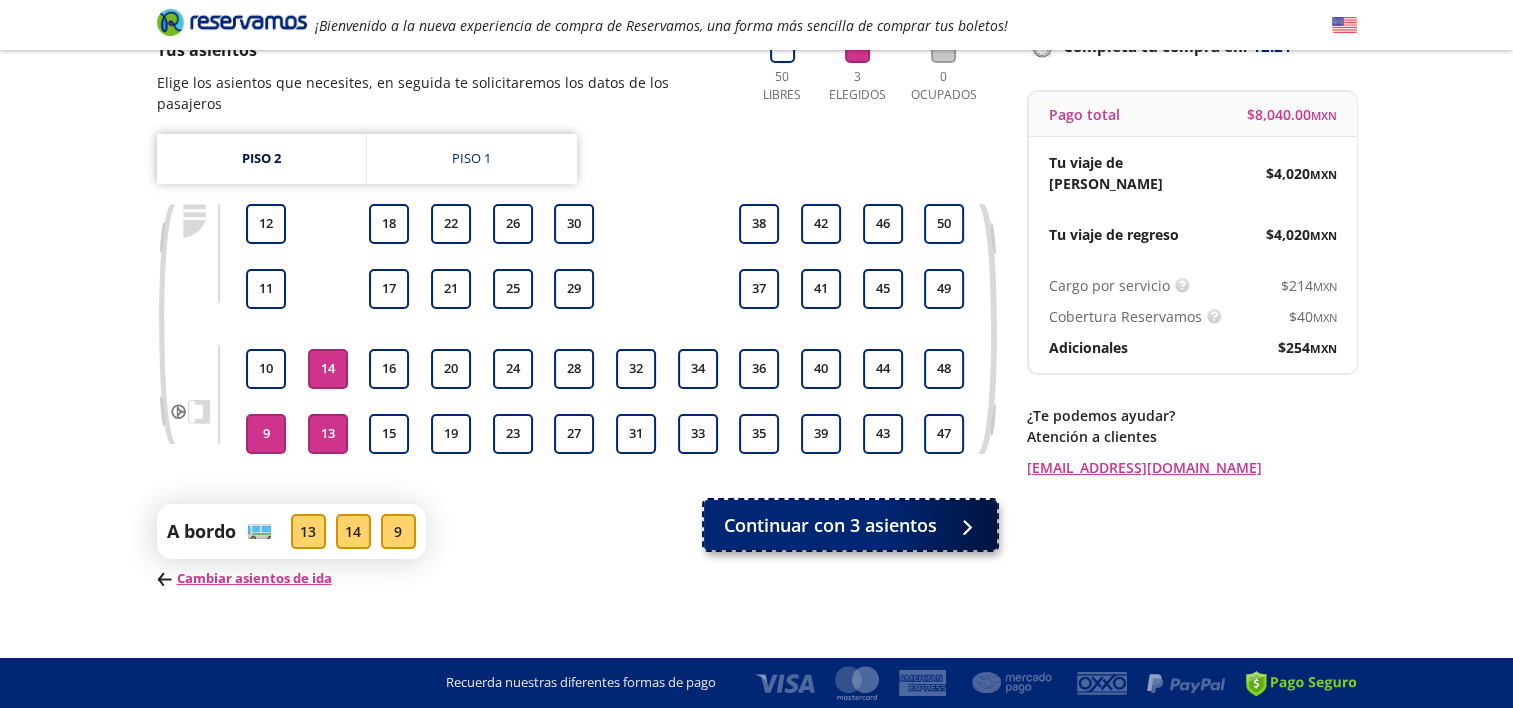 click on "Continuar con 3 asientos" at bounding box center [830, 525] 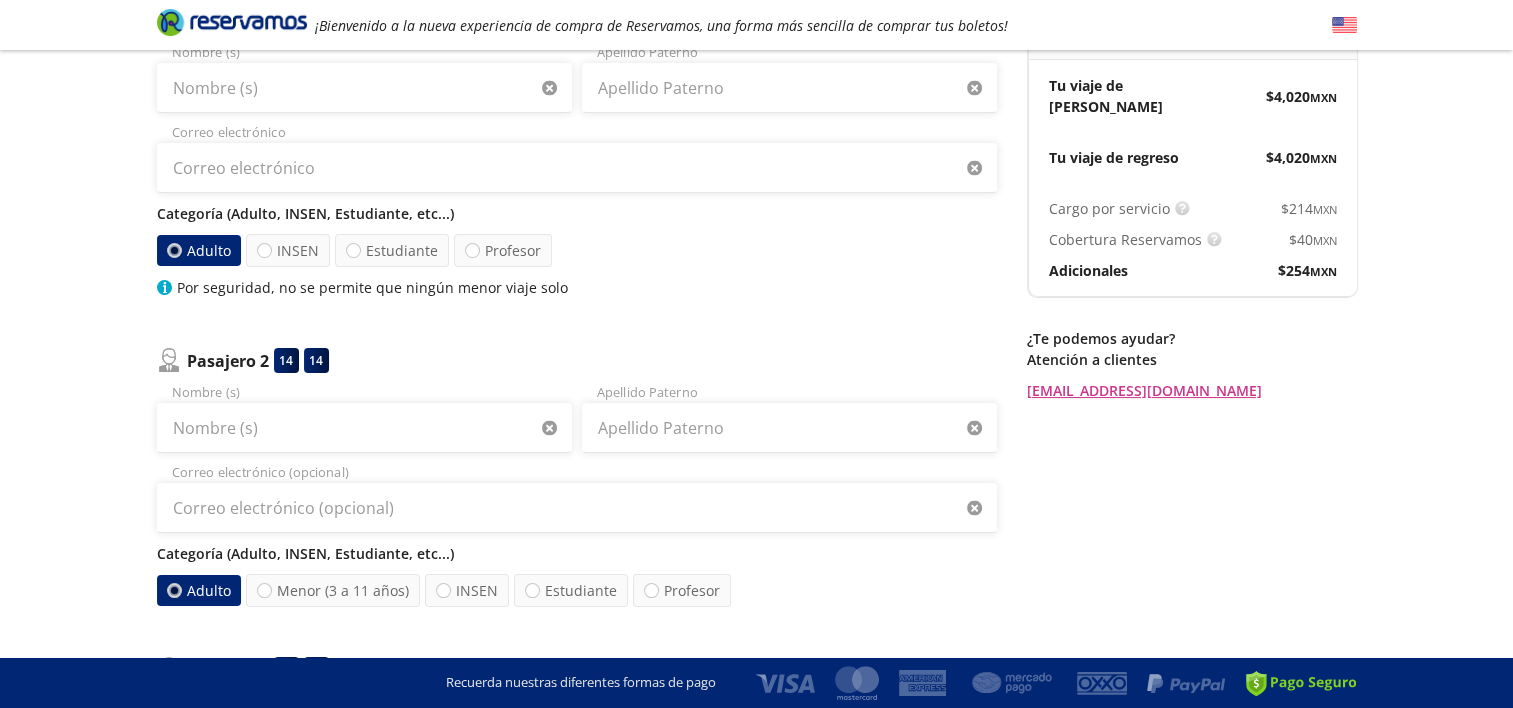 scroll, scrollTop: 238, scrollLeft: 0, axis: vertical 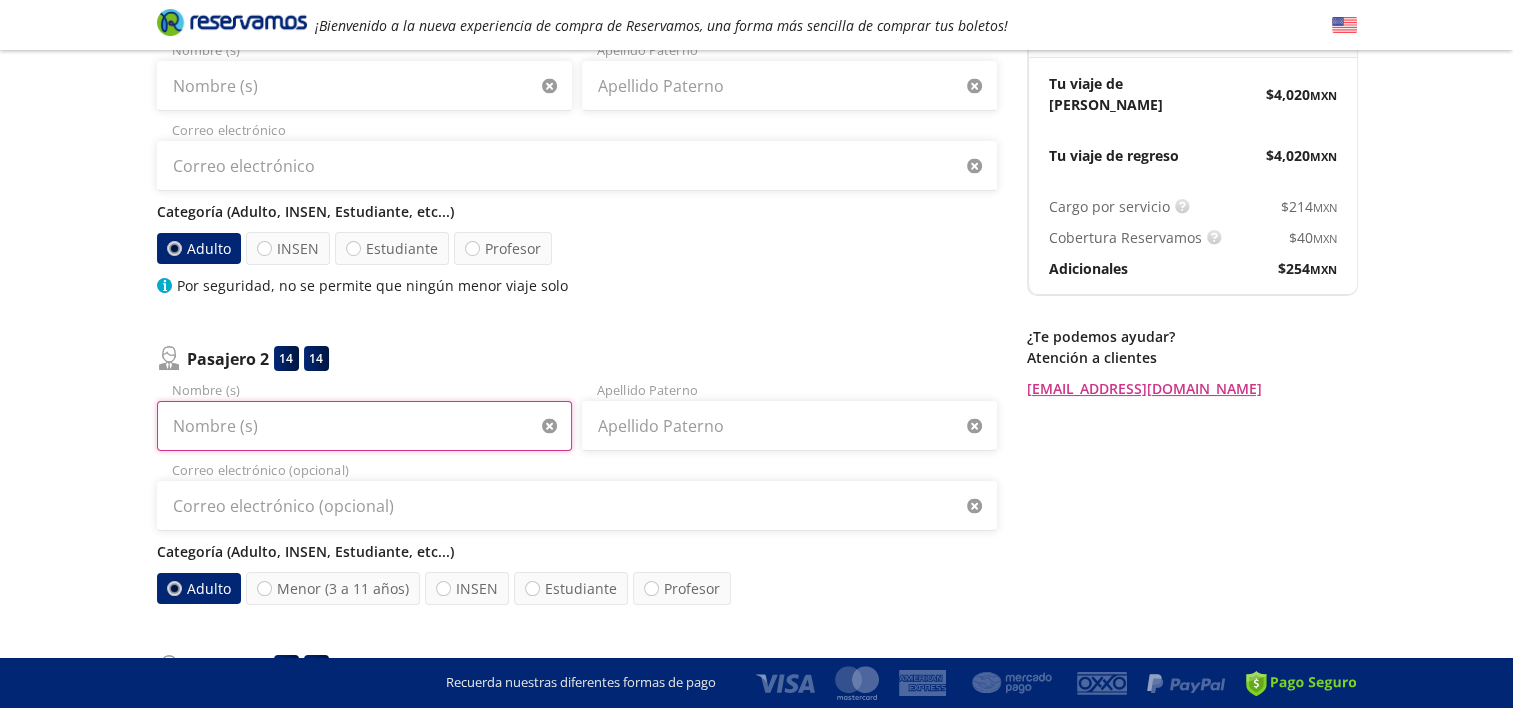 click on "Nombre (s)" at bounding box center [364, 426] 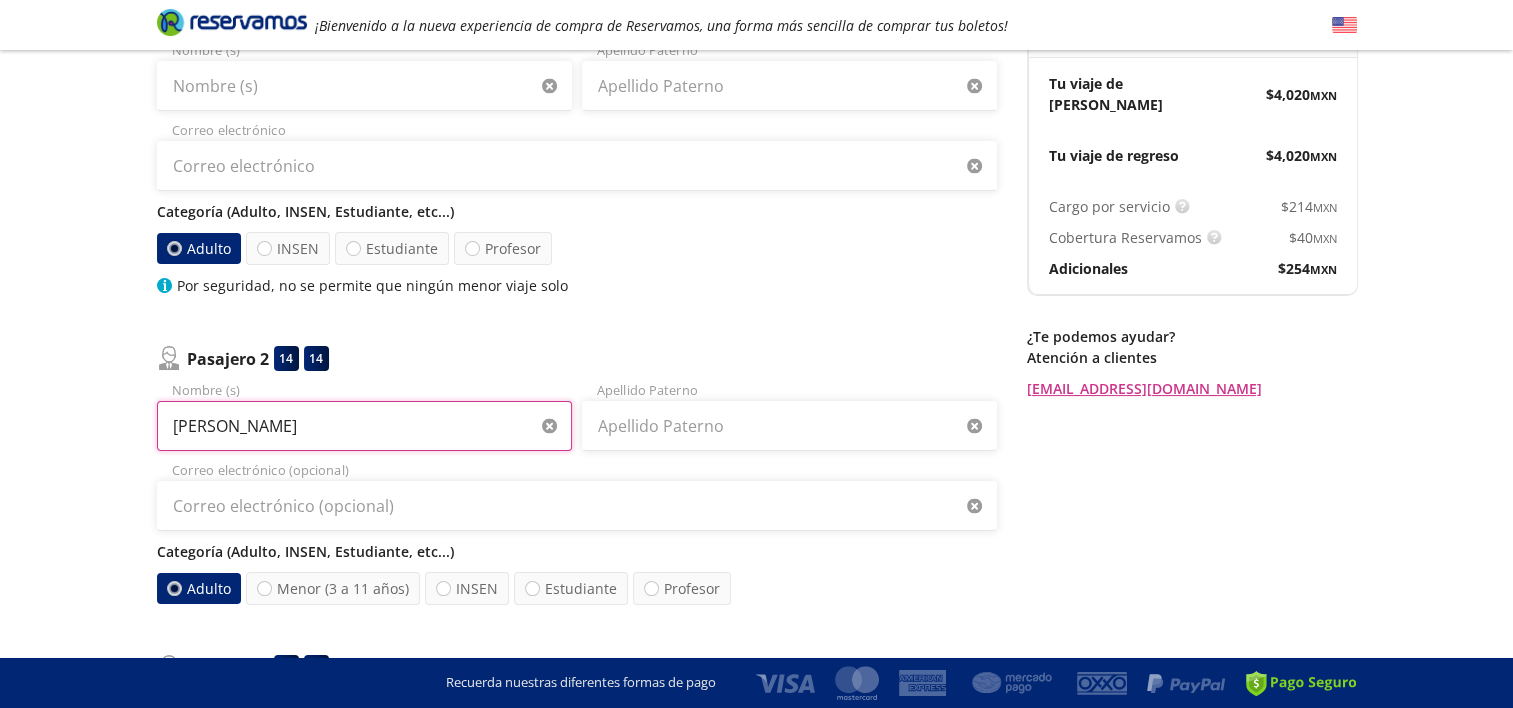 type on "[PERSON_NAME]" 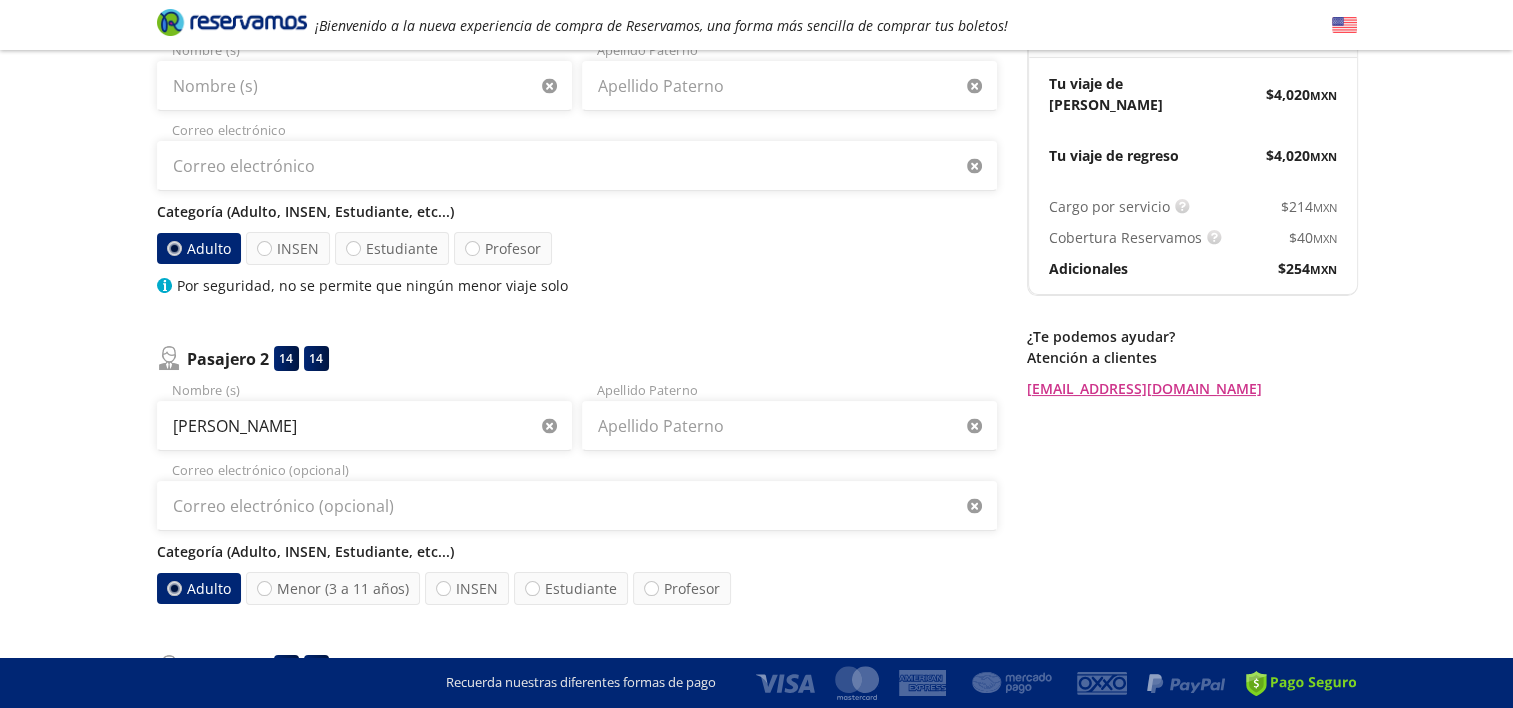 type 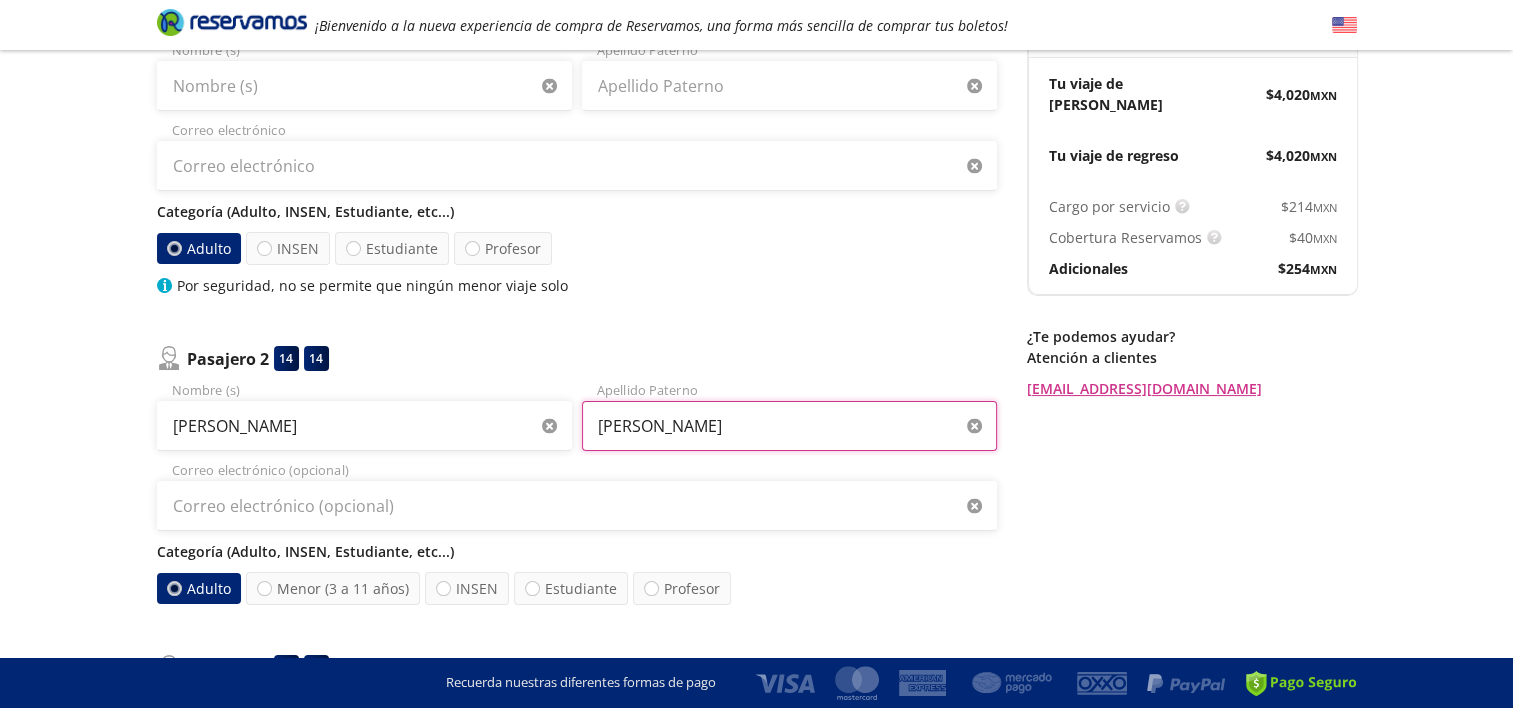 type on "[PERSON_NAME]" 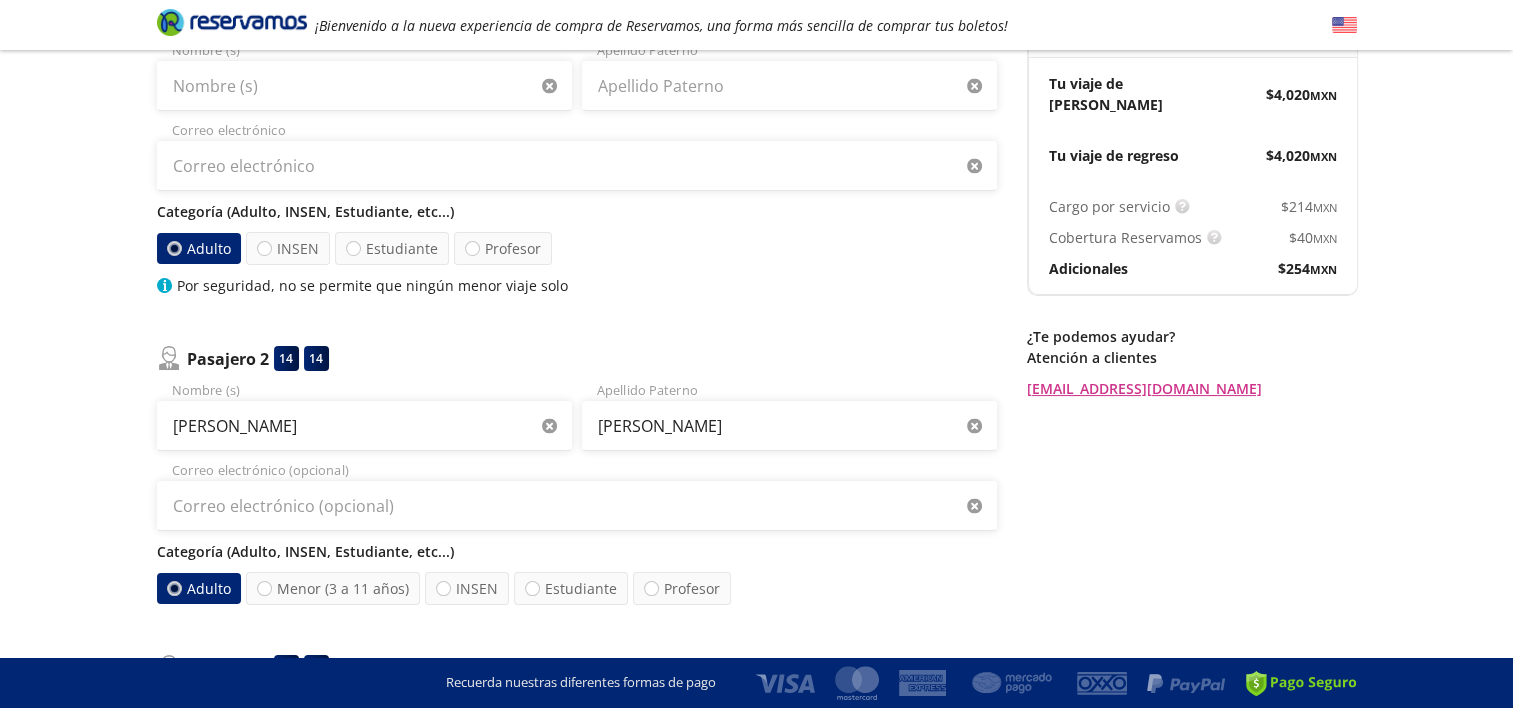 type 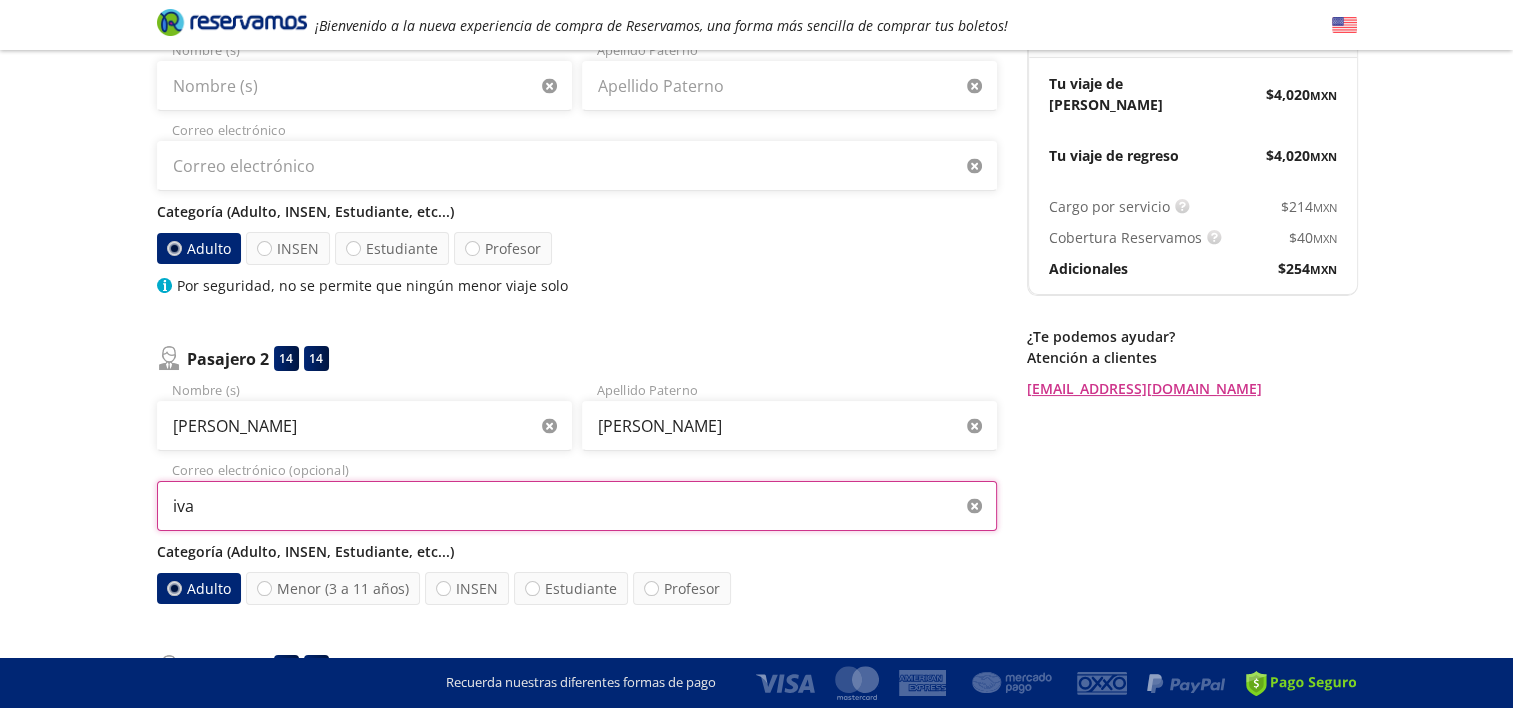 type on "[EMAIL_ADDRESS][DOMAIN_NAME]" 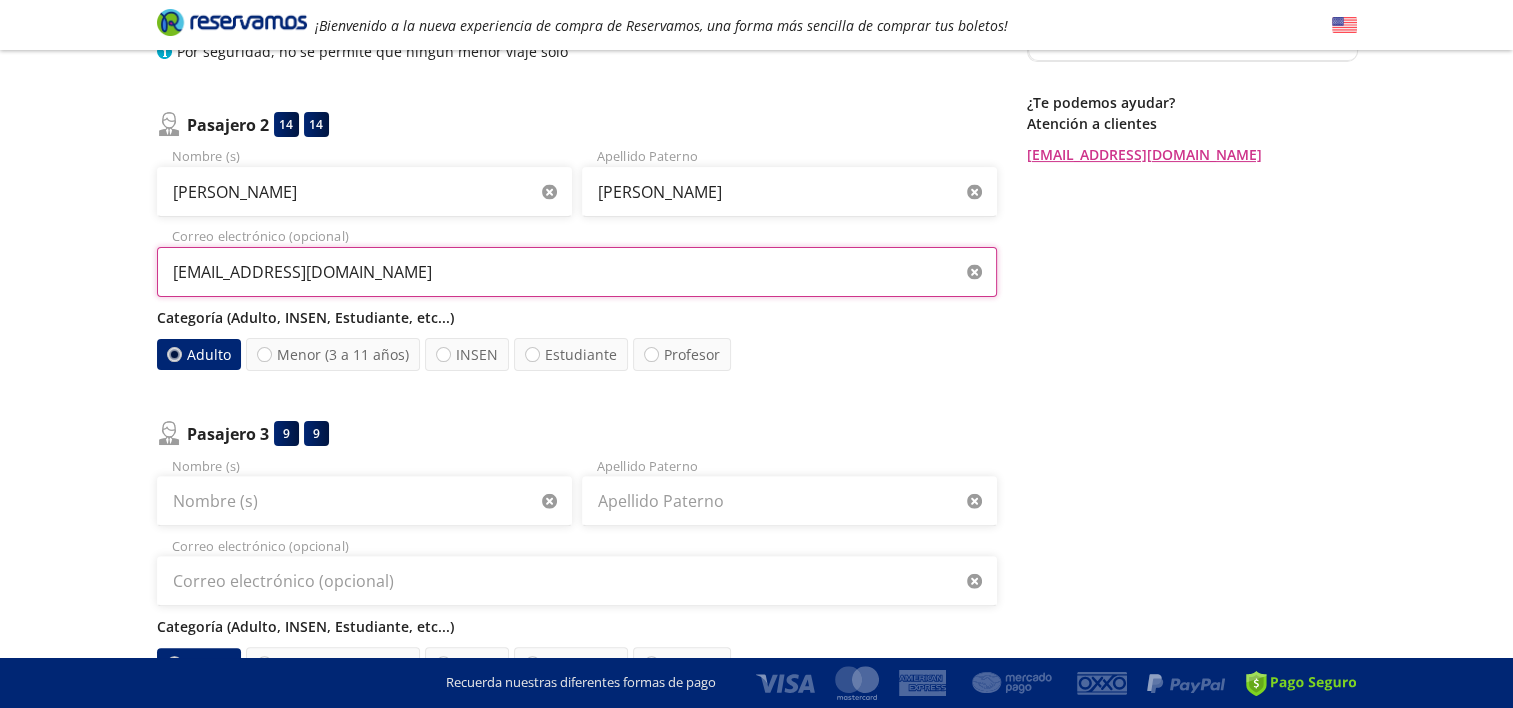 scroll, scrollTop: 478, scrollLeft: 0, axis: vertical 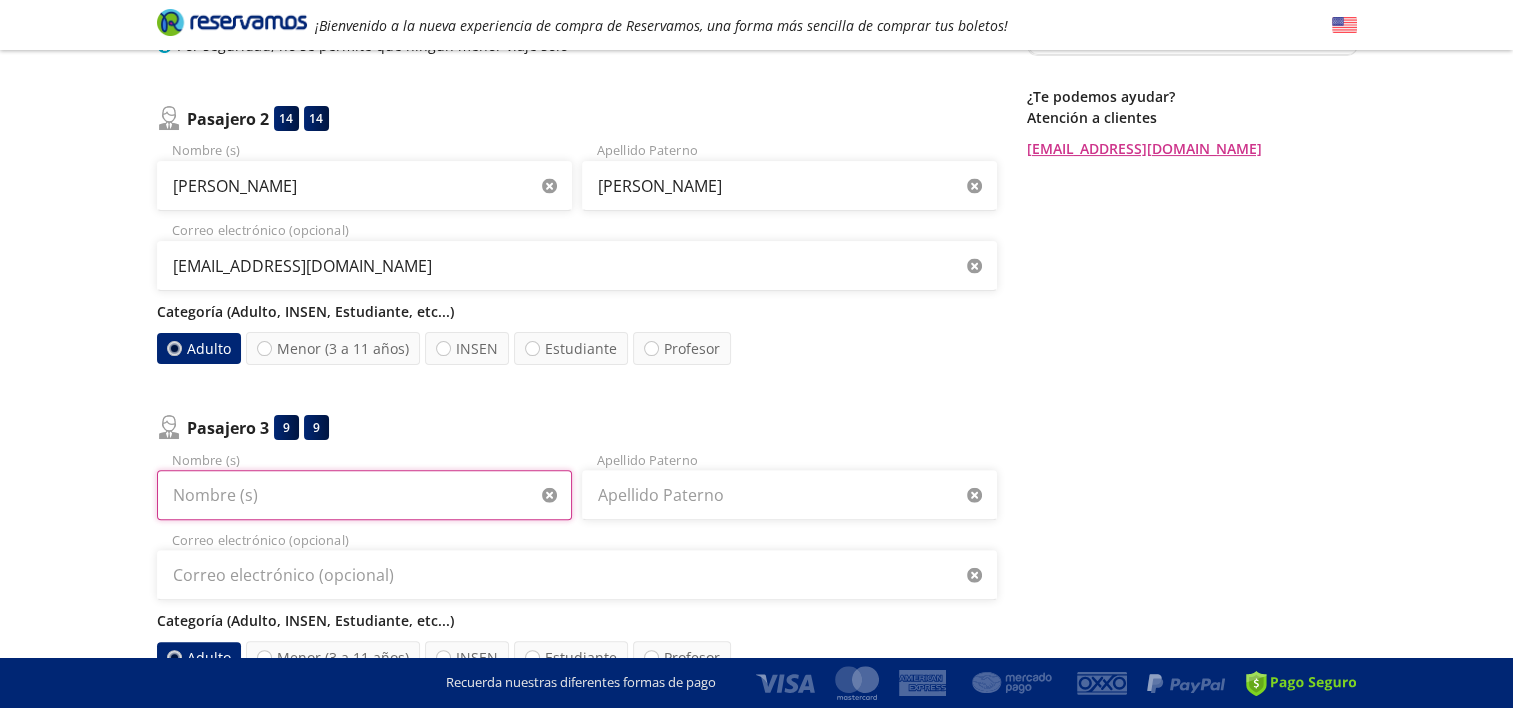 click on "Nombre (s)" at bounding box center [364, 495] 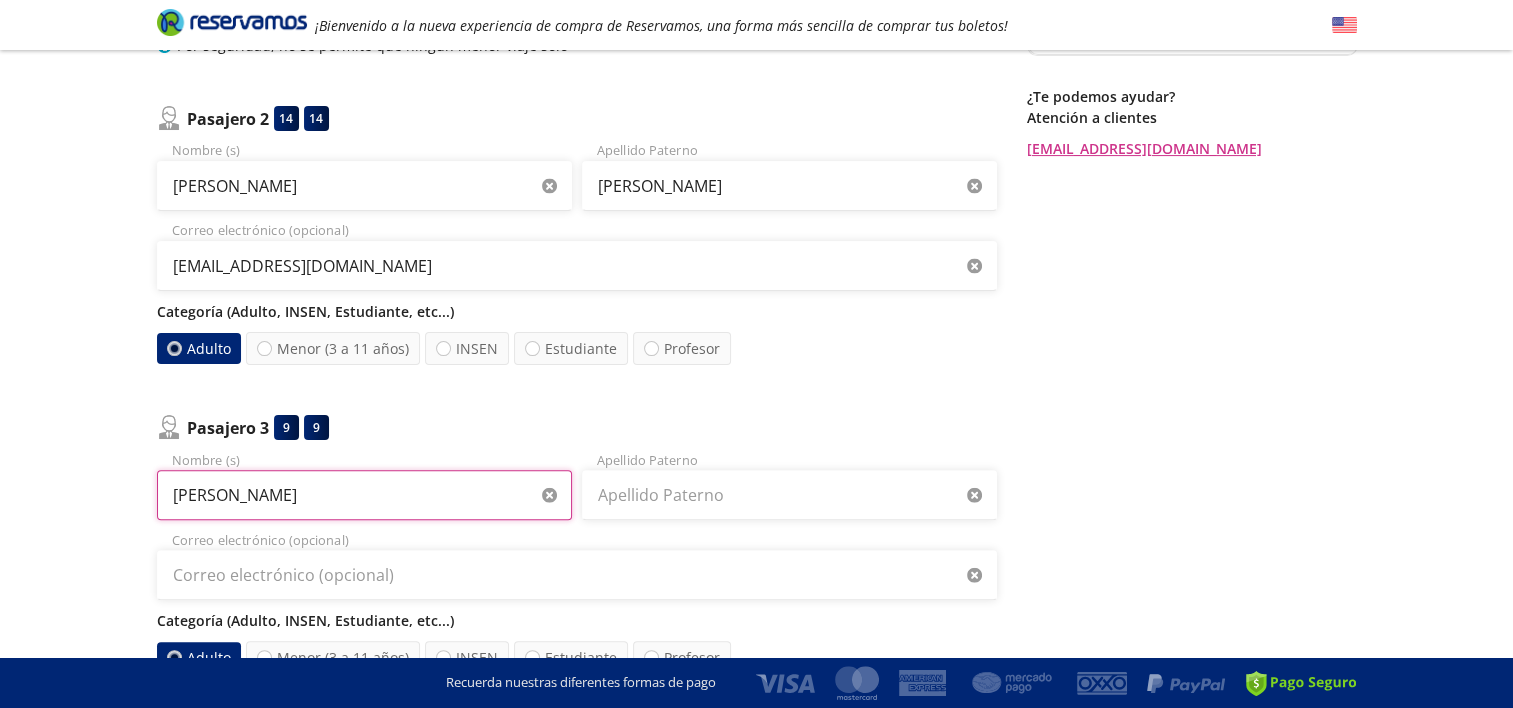 type on "[PERSON_NAME]" 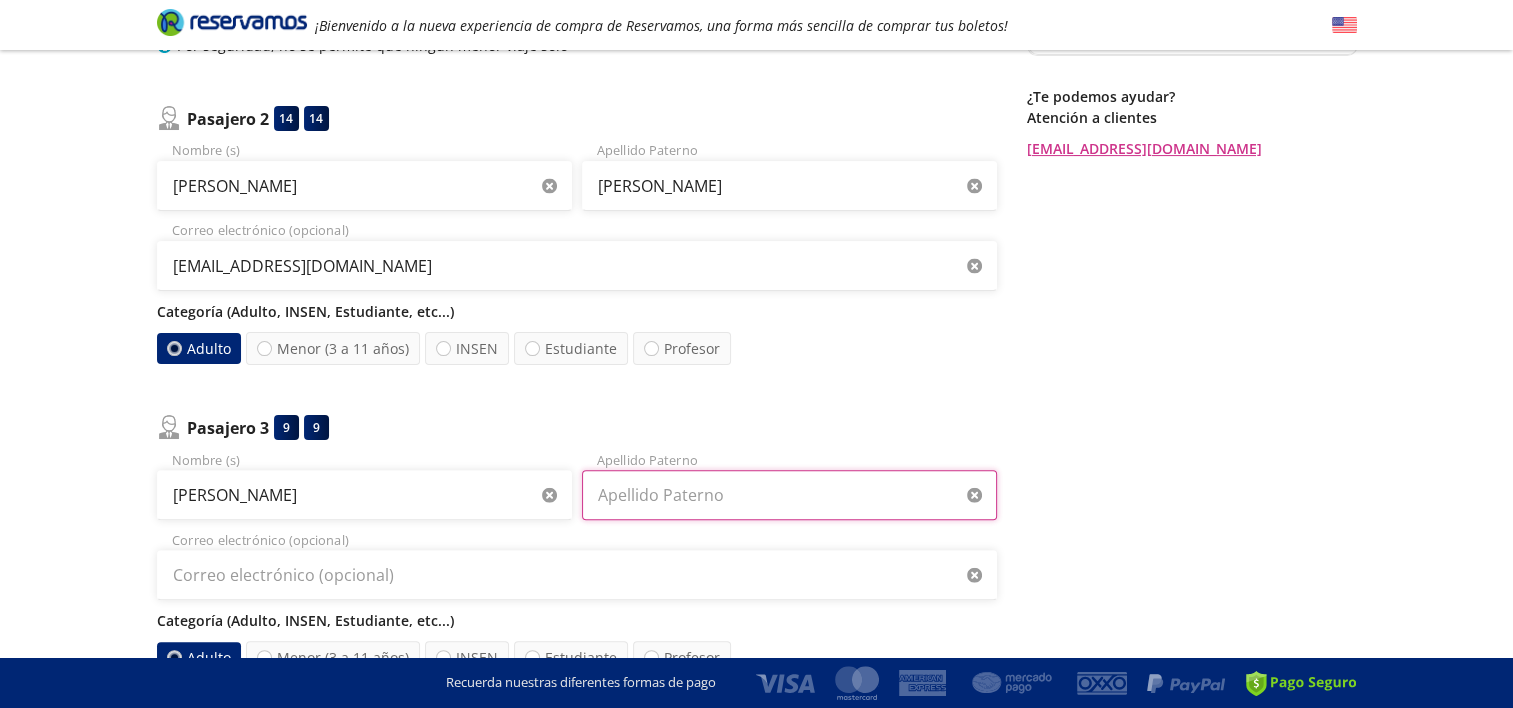 click on "Apellido Paterno" at bounding box center (789, 495) 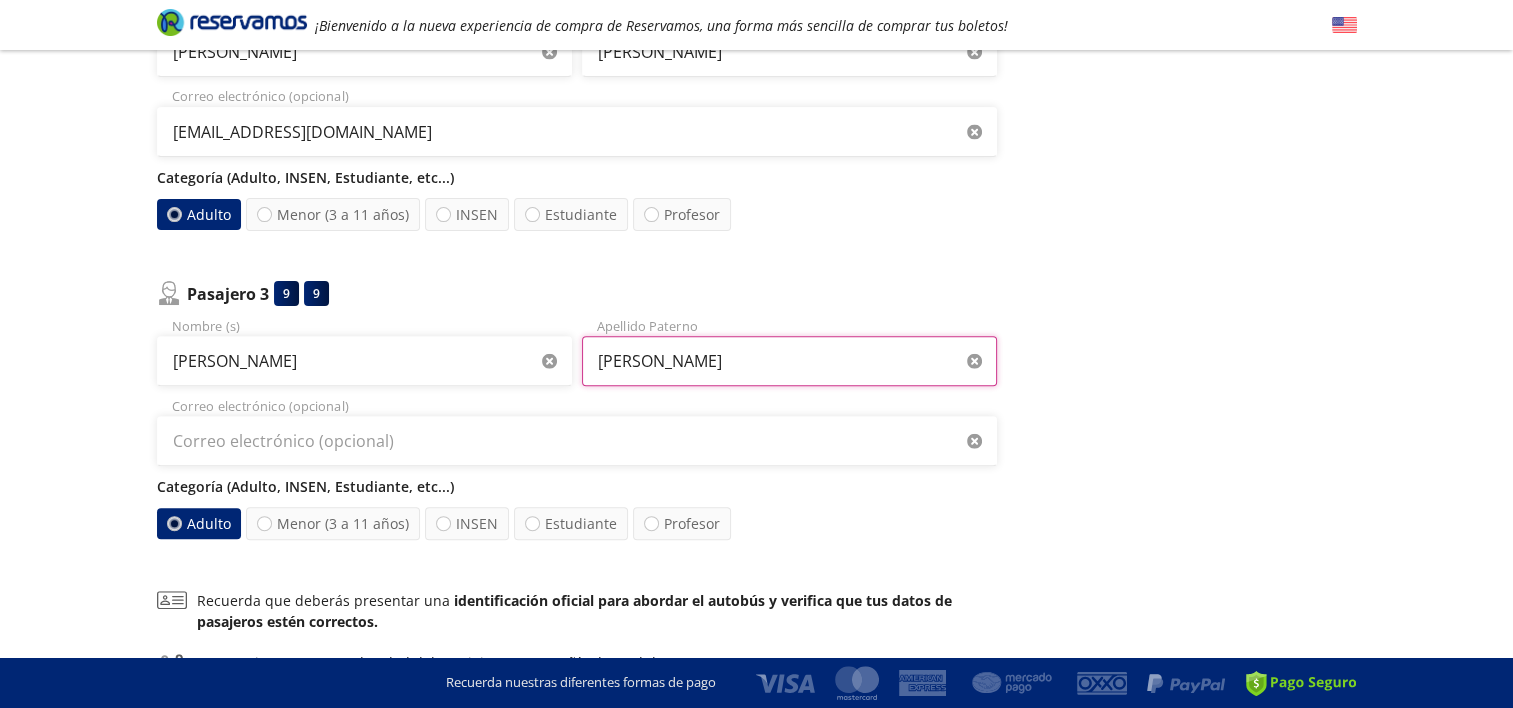 scroll, scrollTop: 616, scrollLeft: 0, axis: vertical 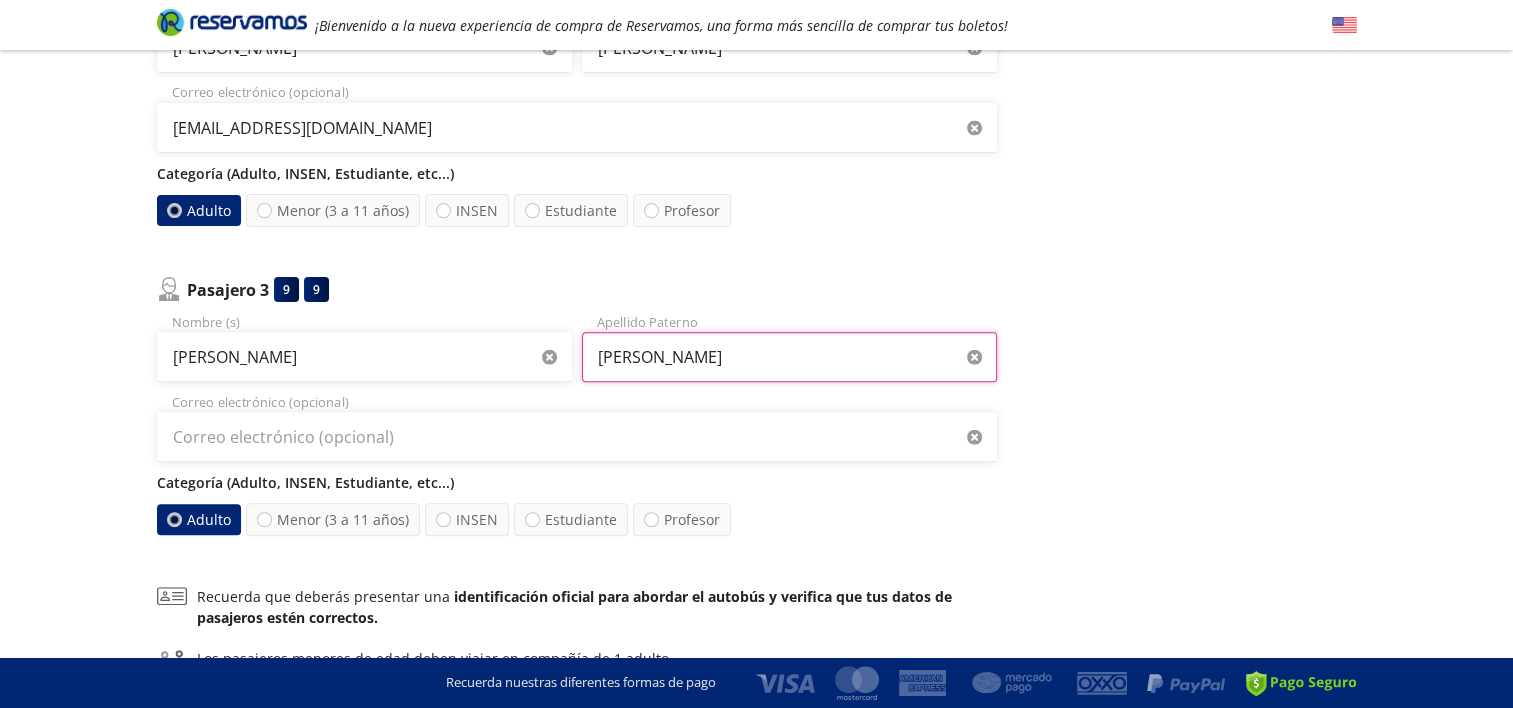 type on "[PERSON_NAME]" 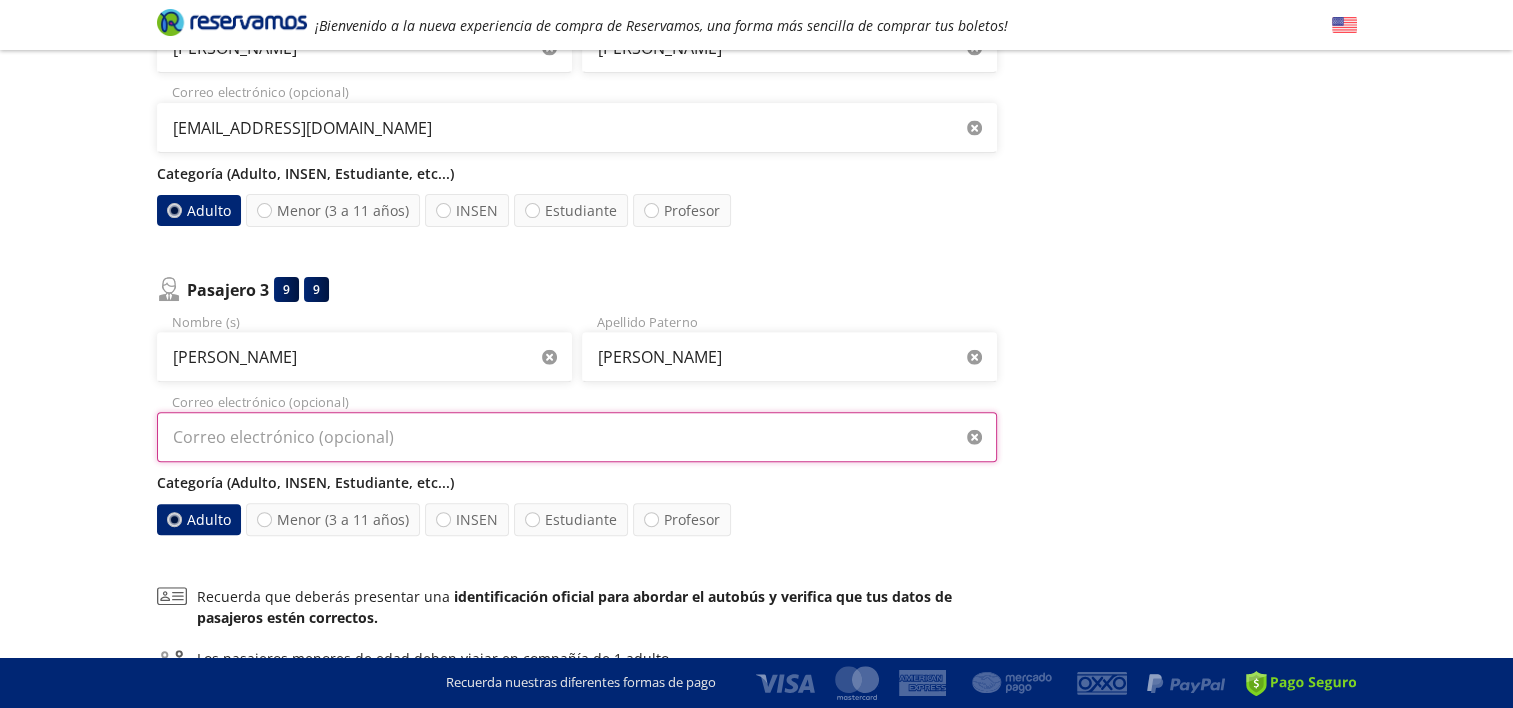 click on "Correo electrónico (opcional)" at bounding box center [577, 437] 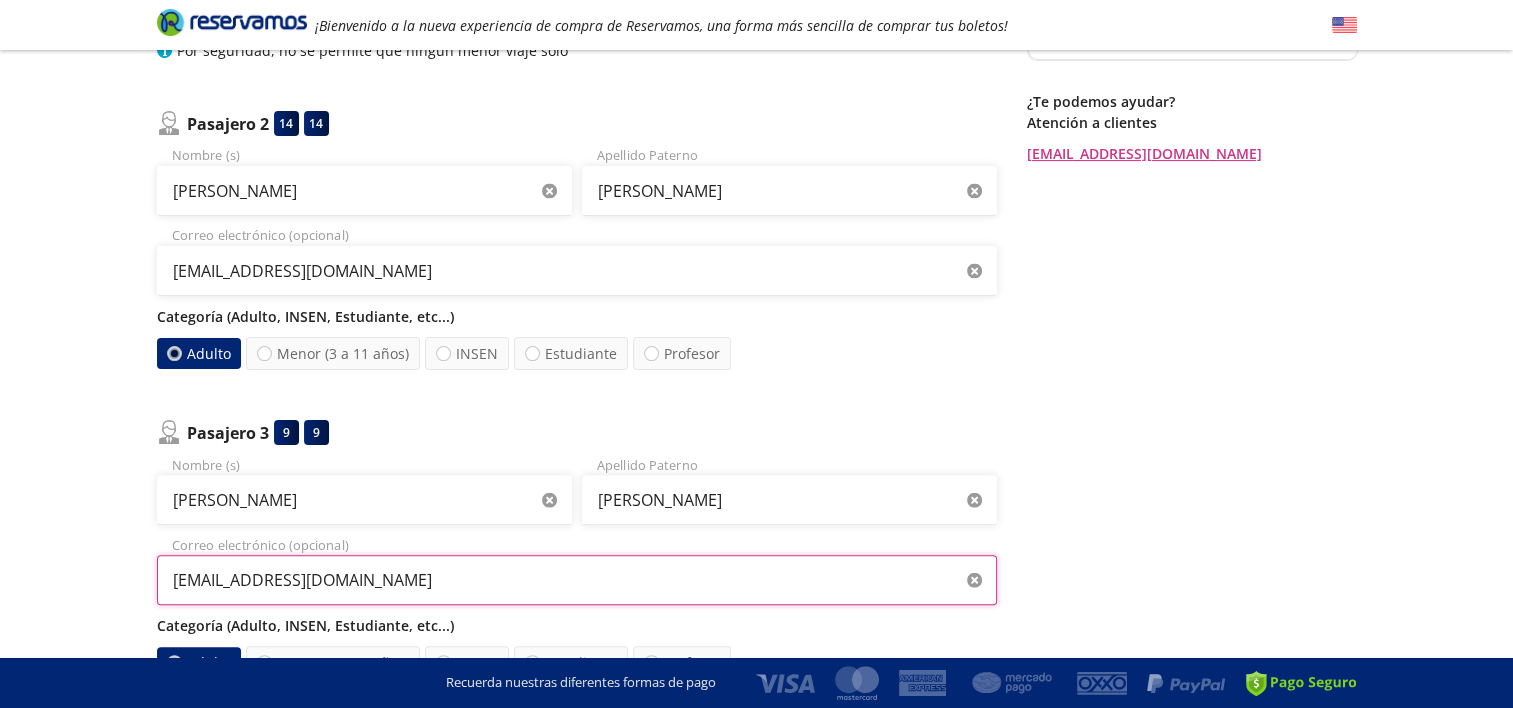 scroll, scrollTop: 632, scrollLeft: 0, axis: vertical 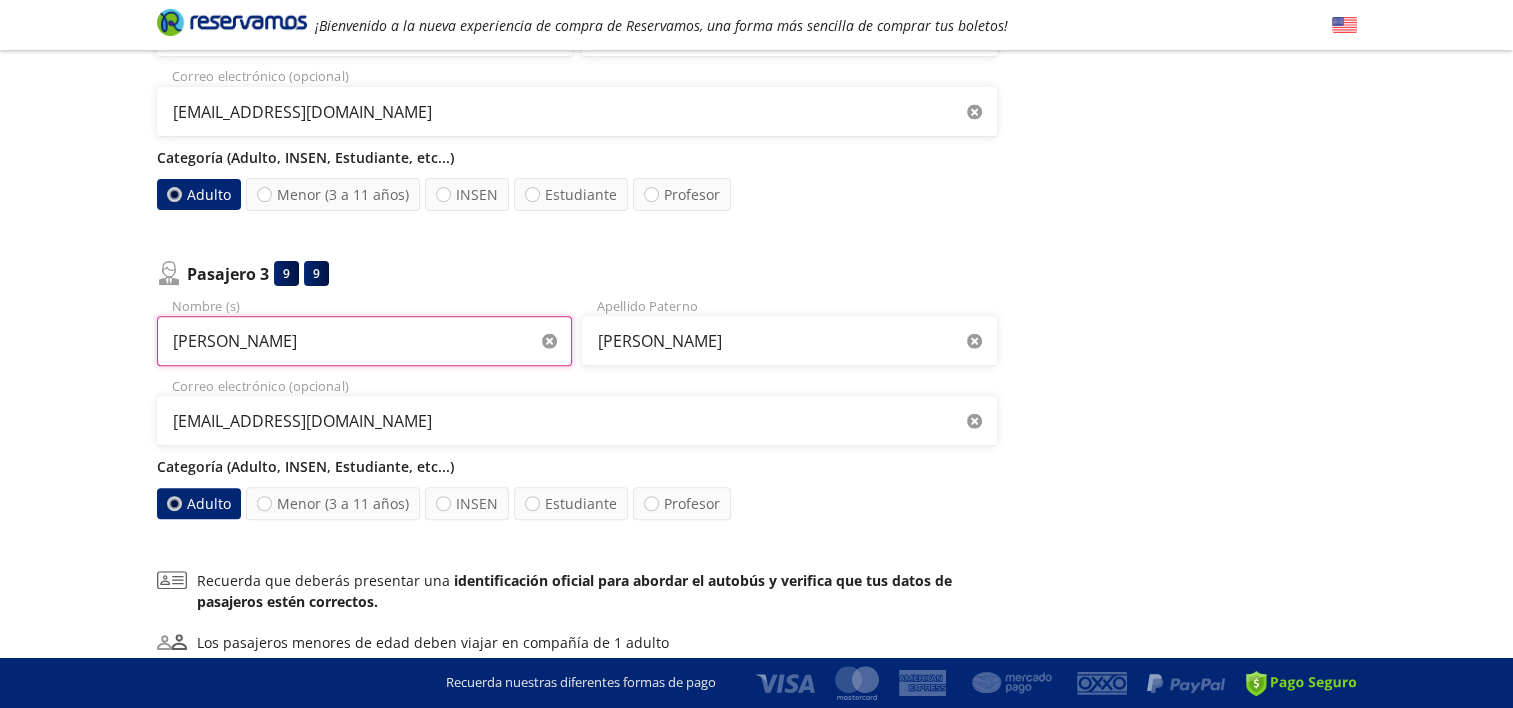 click on "[PERSON_NAME]" at bounding box center [364, 341] 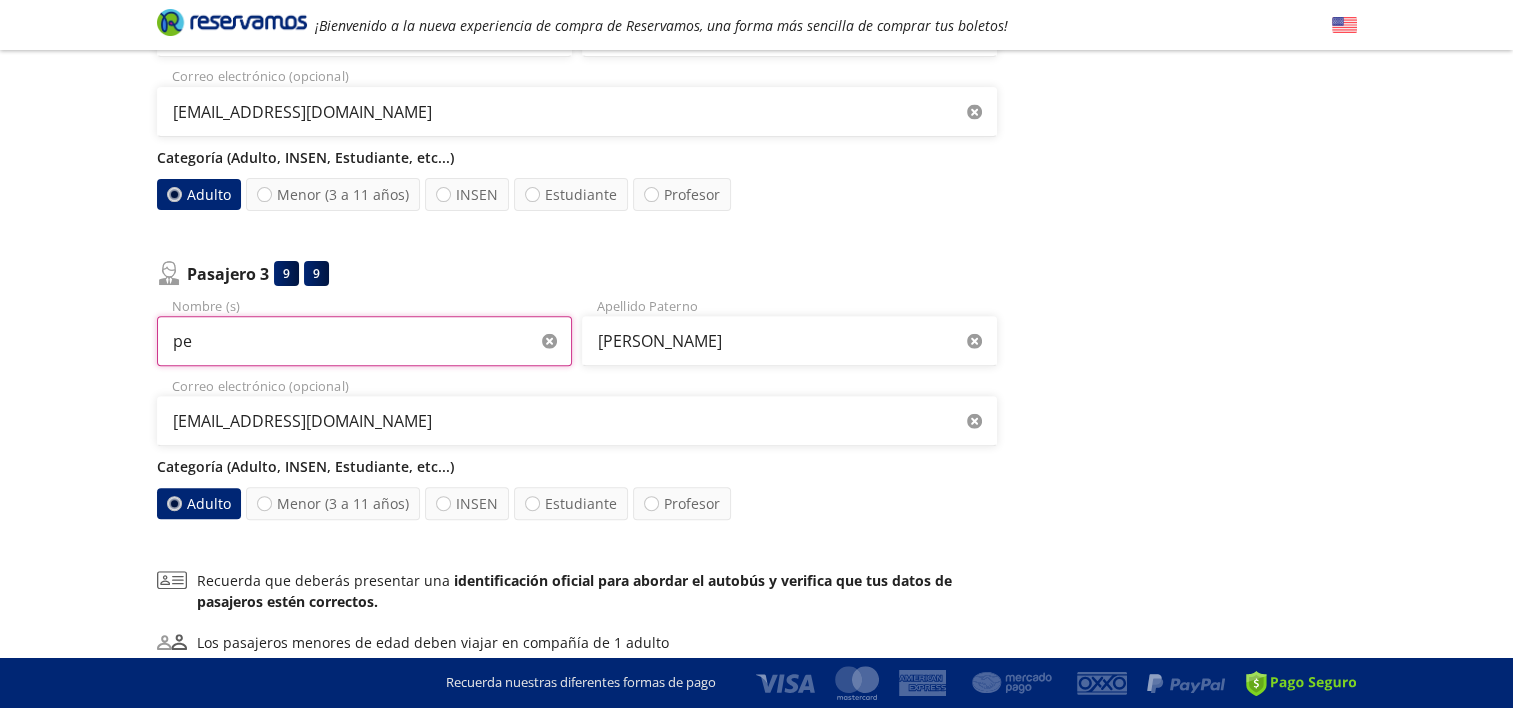 type on "p" 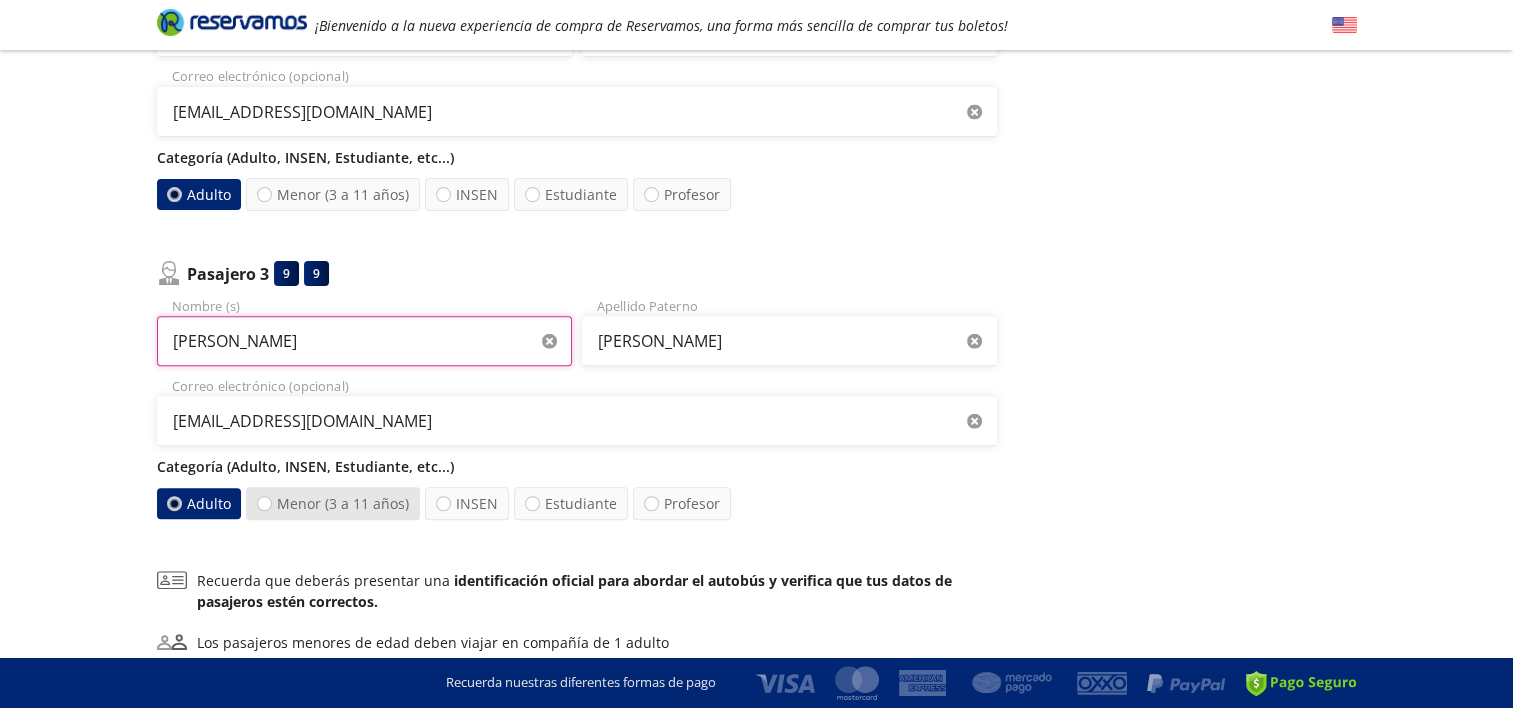 type on "[PERSON_NAME]" 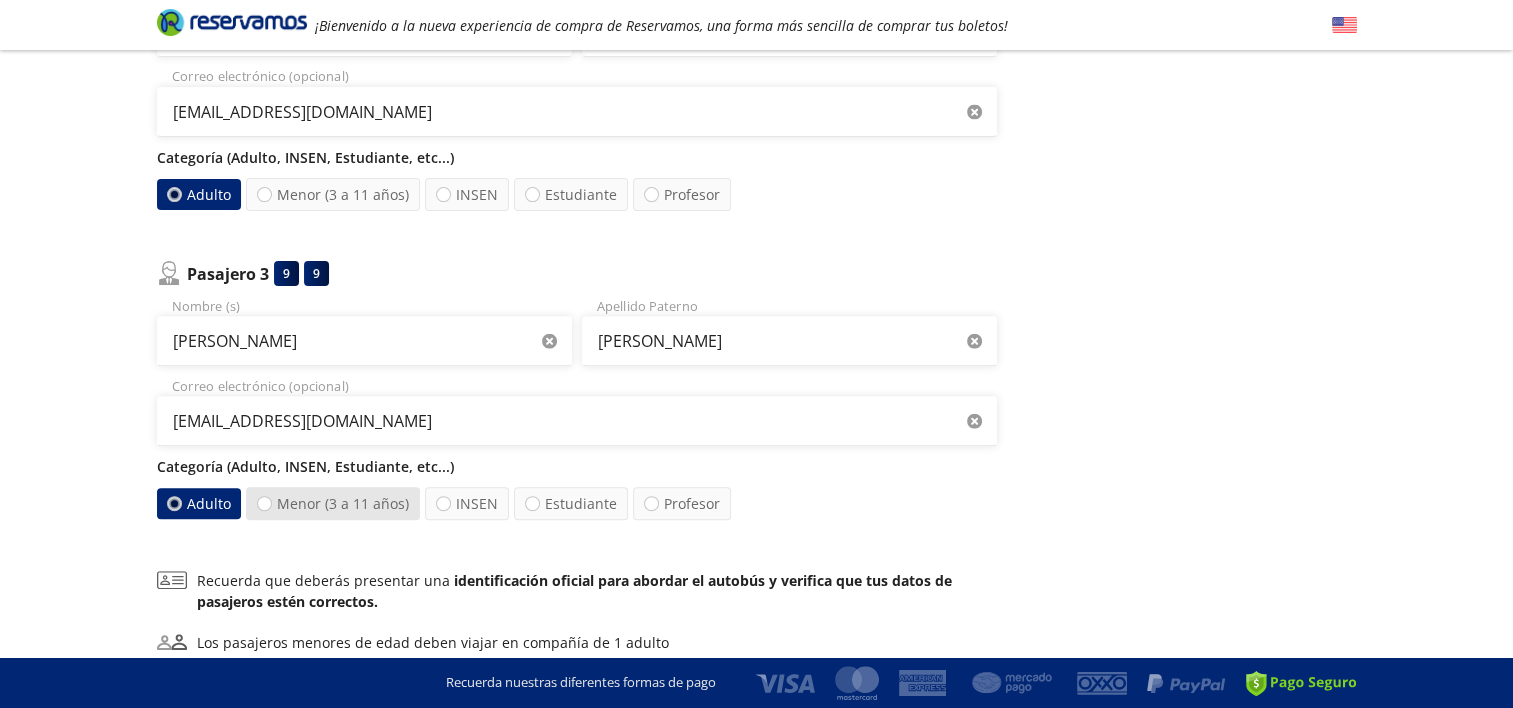 click on "Menor (3 a 11 años)" at bounding box center (333, 503) 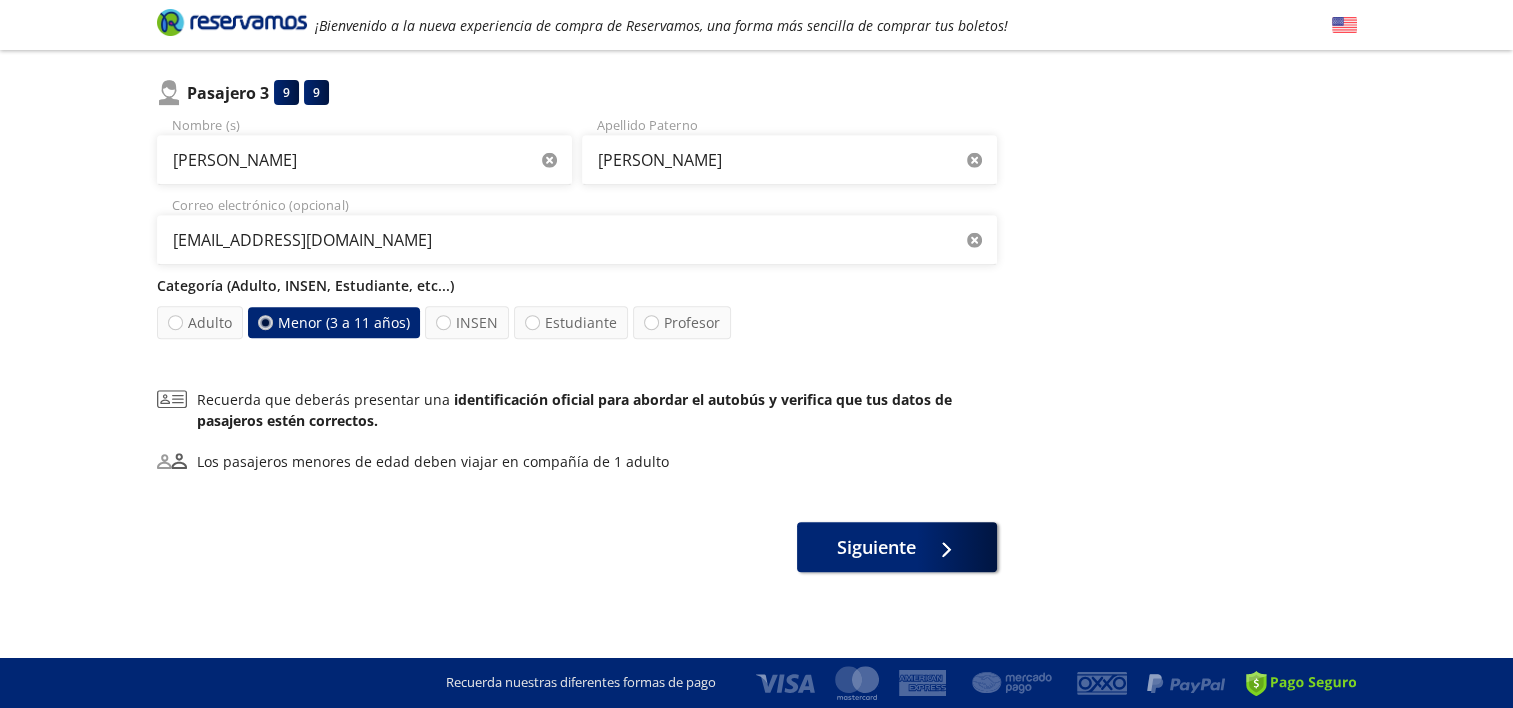 scroll, scrollTop: 816, scrollLeft: 0, axis: vertical 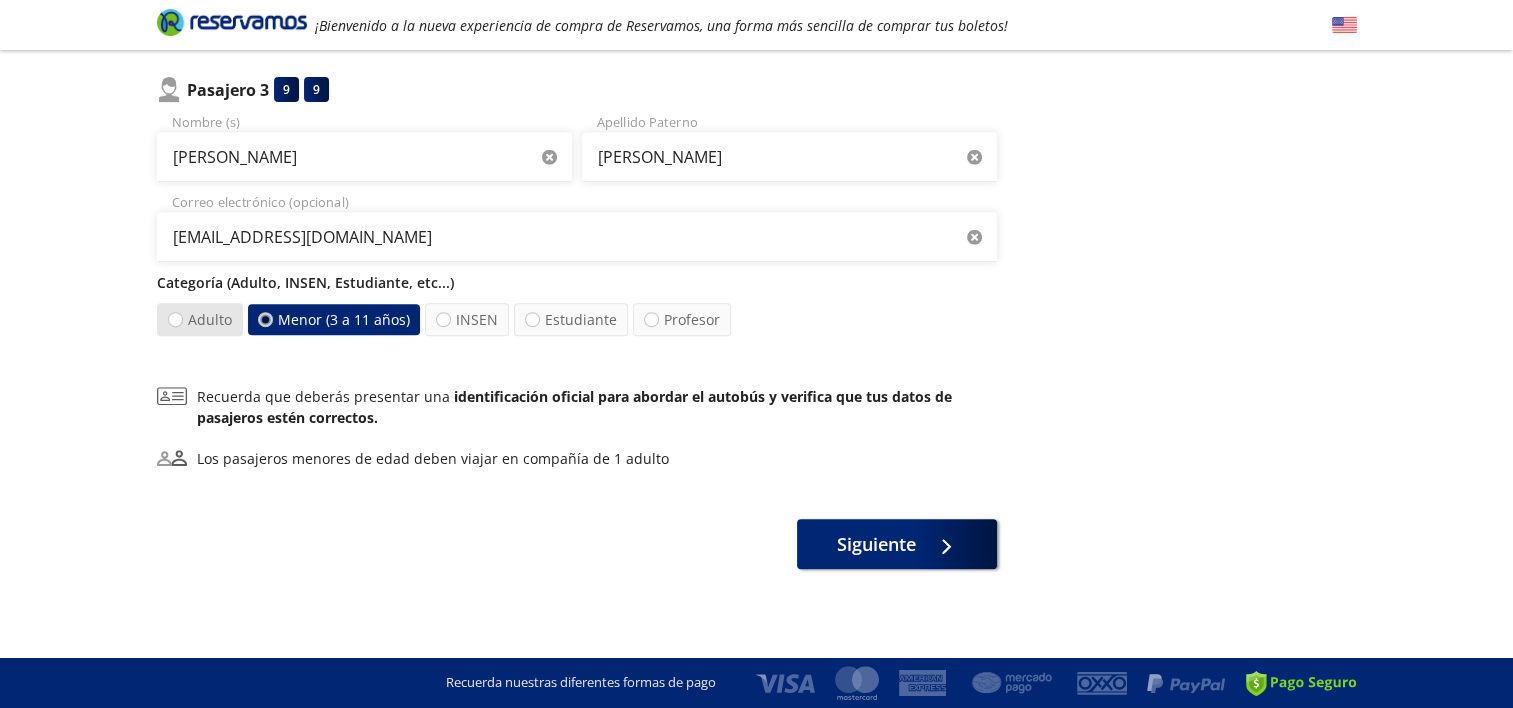 click on "Adulto" at bounding box center (199, 319) 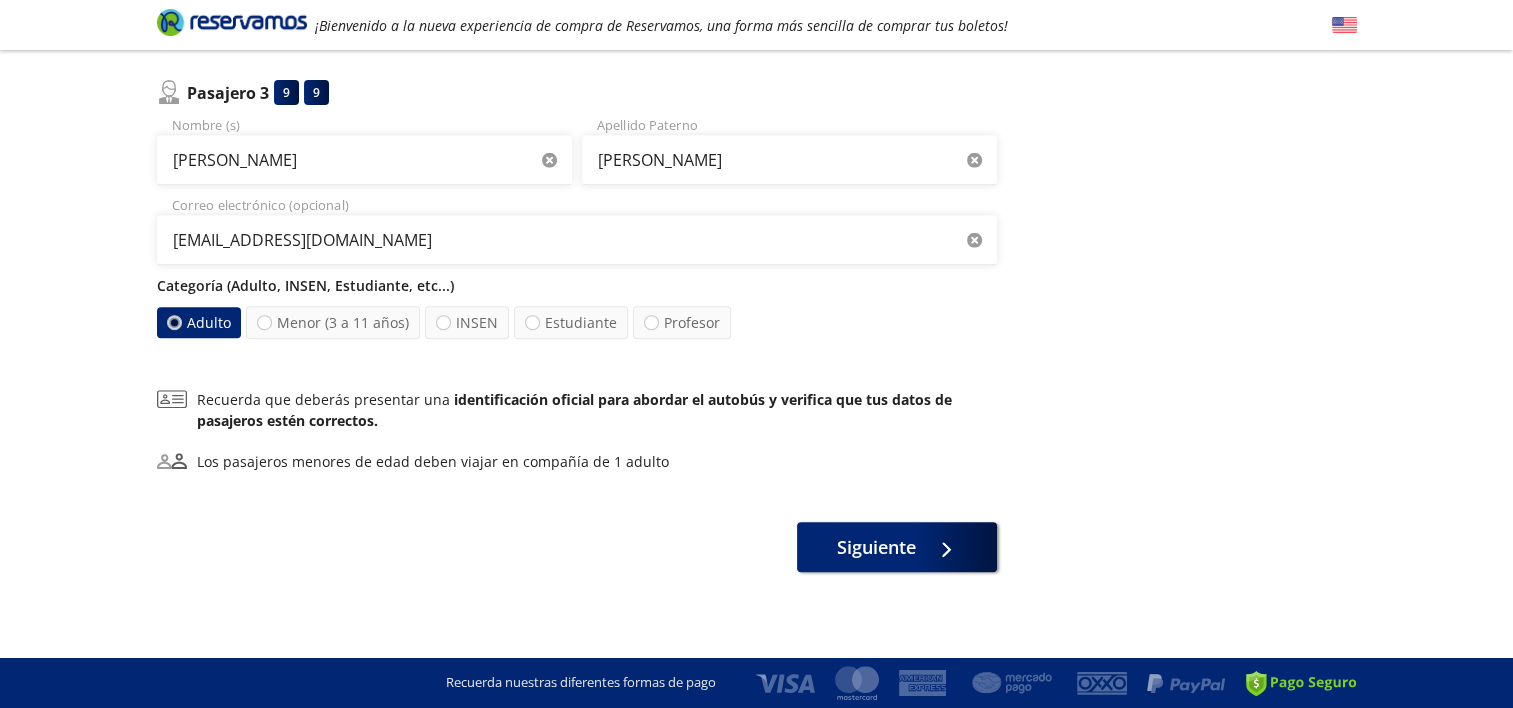 scroll, scrollTop: 816, scrollLeft: 0, axis: vertical 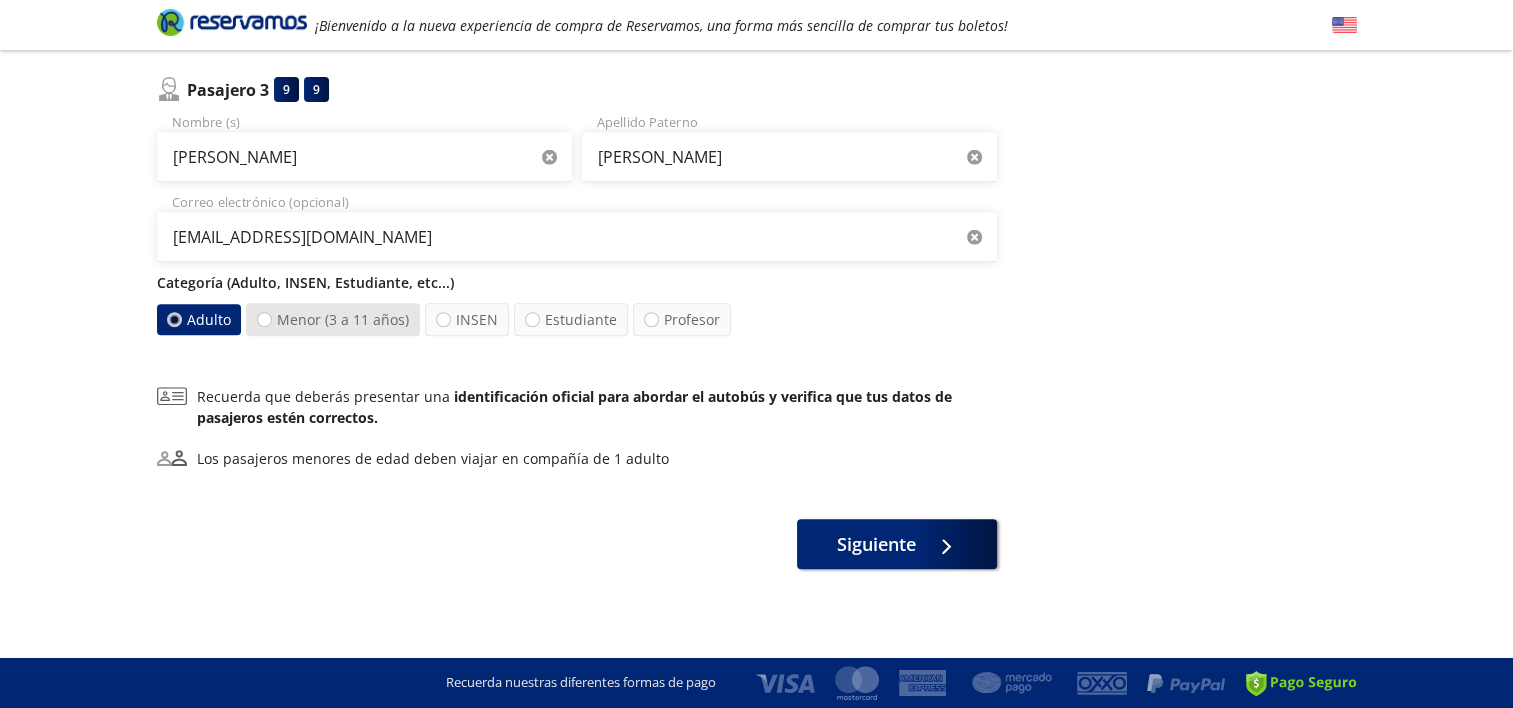 click on "Menor (3 a 11 años)" at bounding box center (332, 319) 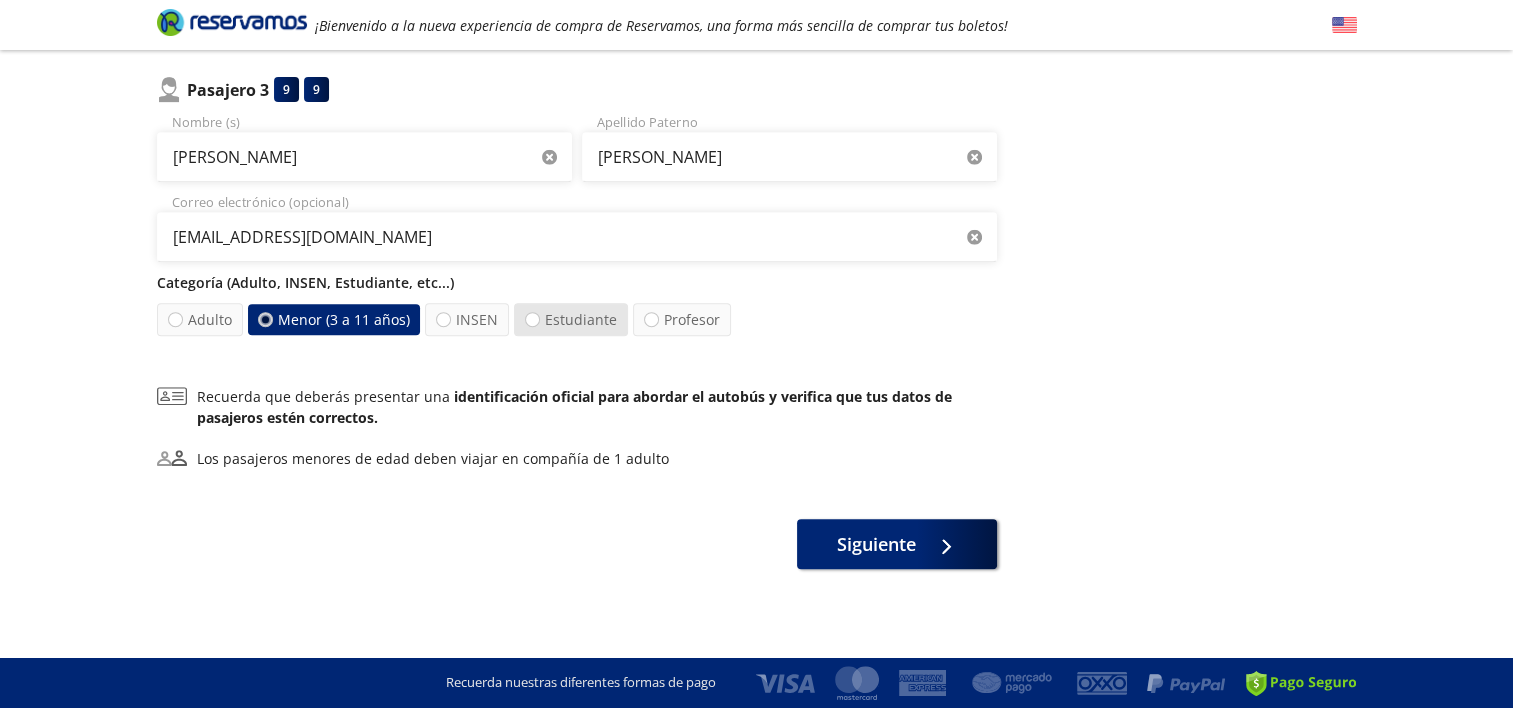 click on "Estudiante" at bounding box center (571, 319) 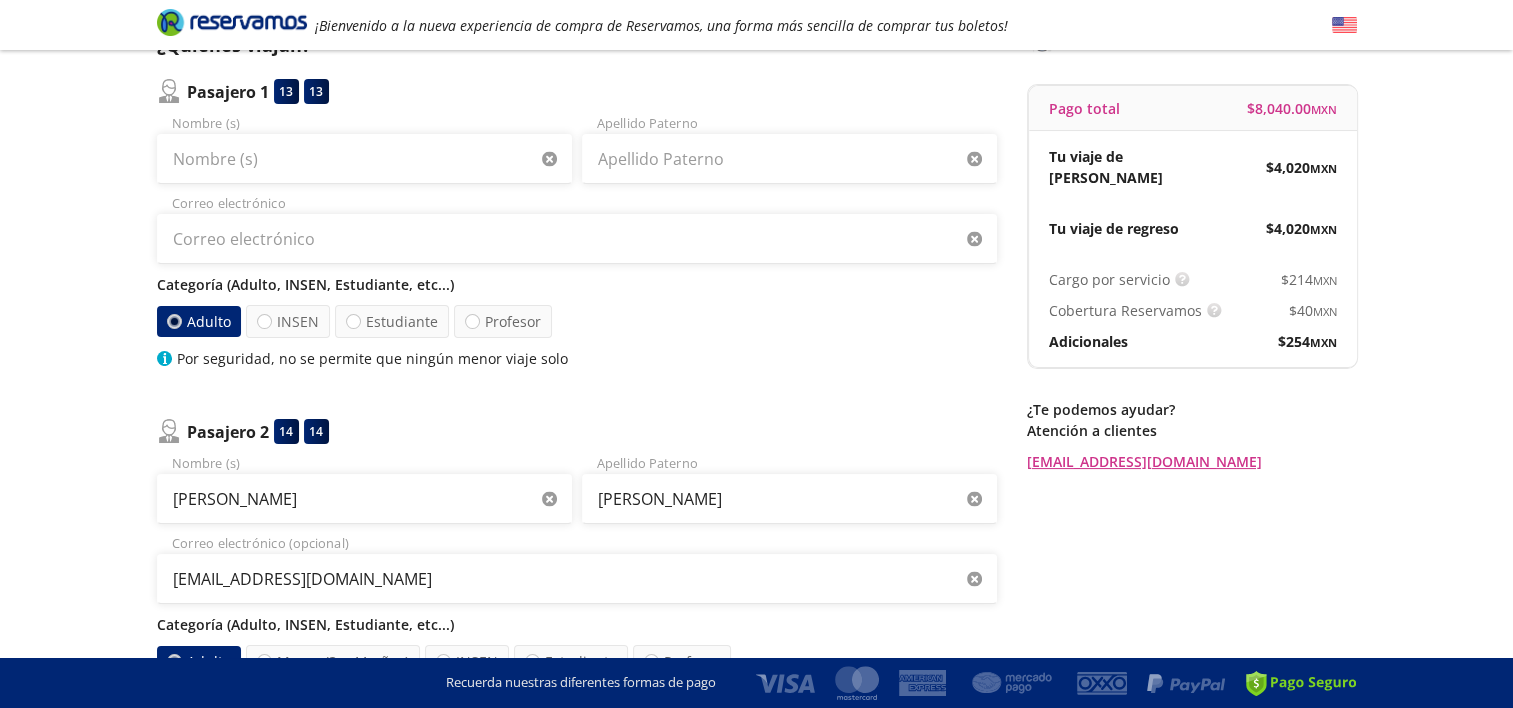 scroll, scrollTop: 0, scrollLeft: 0, axis: both 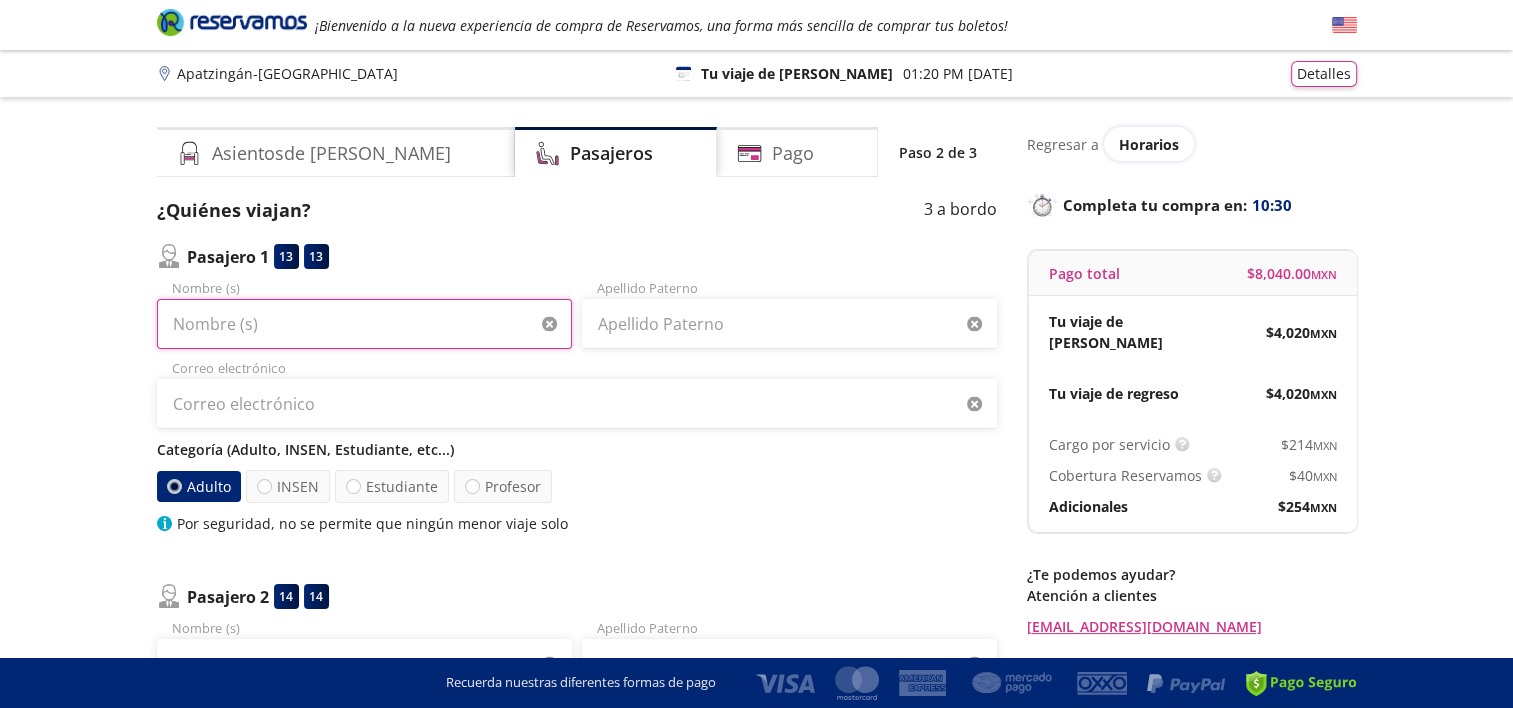 click on "Nombre (s)" at bounding box center [364, 324] 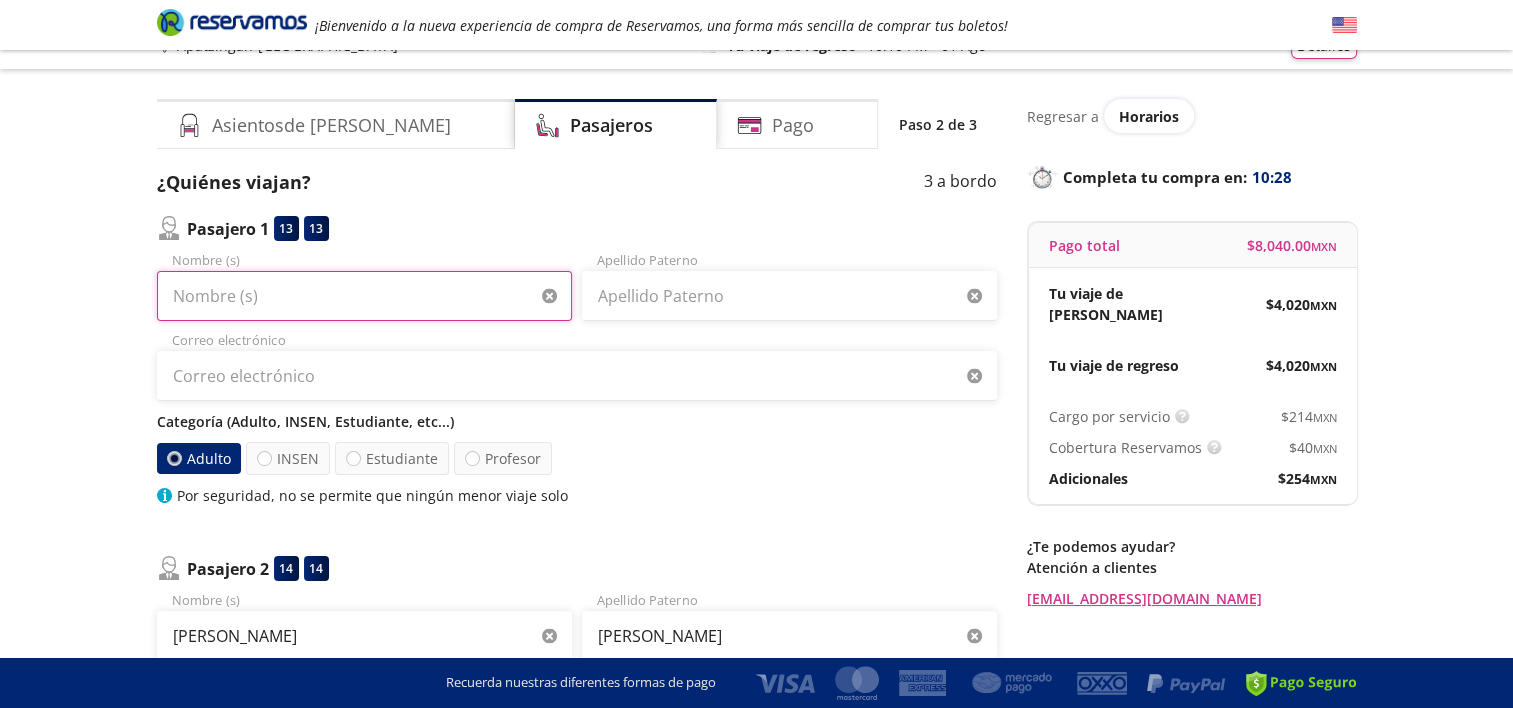 scroll, scrollTop: 27, scrollLeft: 0, axis: vertical 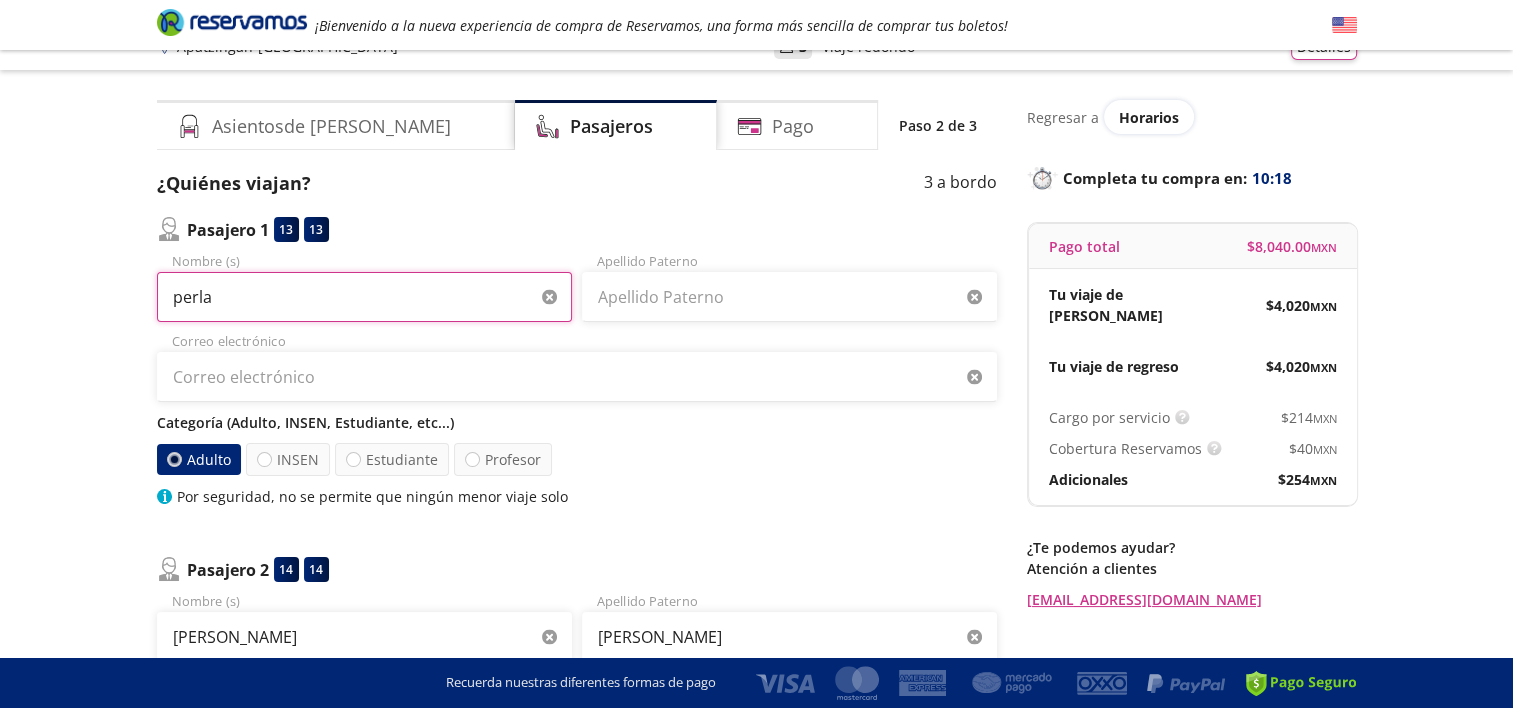type on "perla" 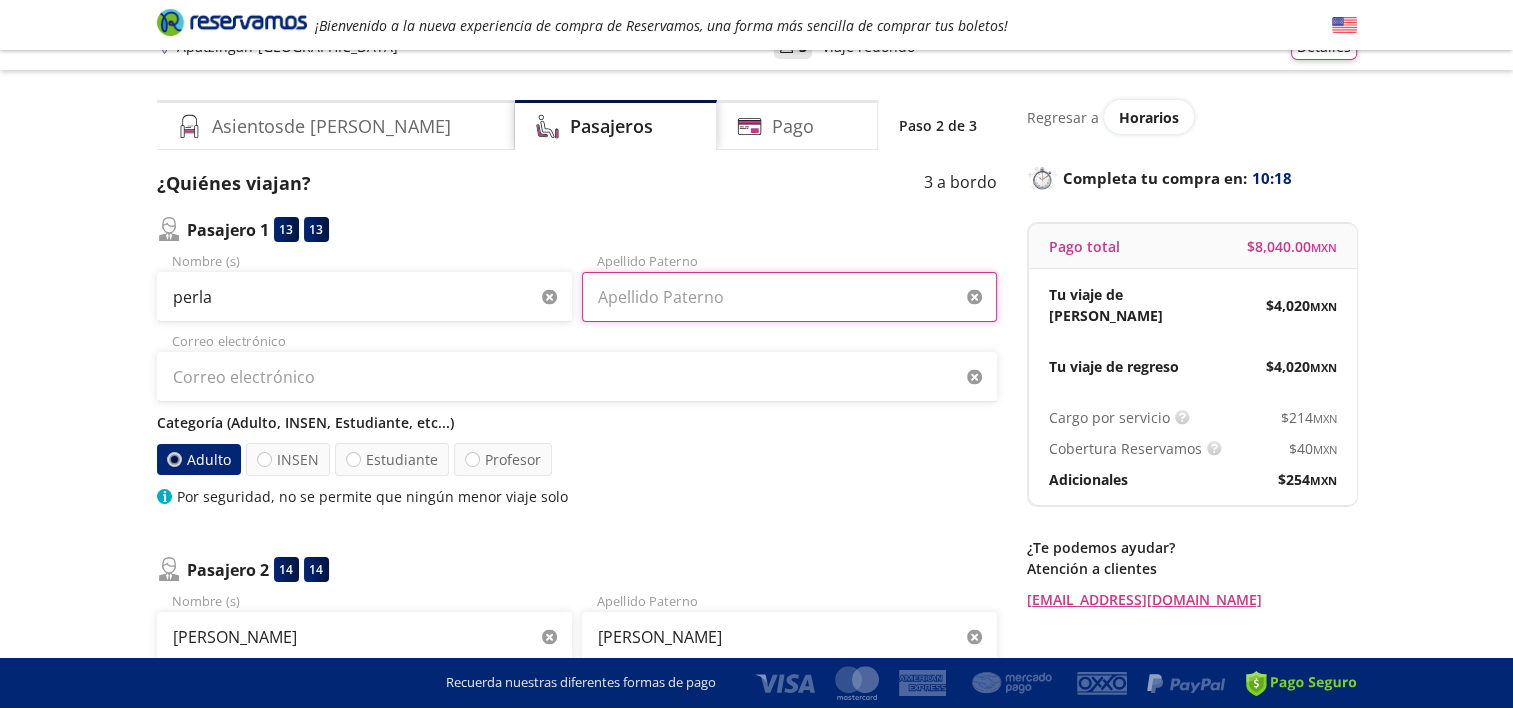 click on "Apellido Paterno" at bounding box center [789, 297] 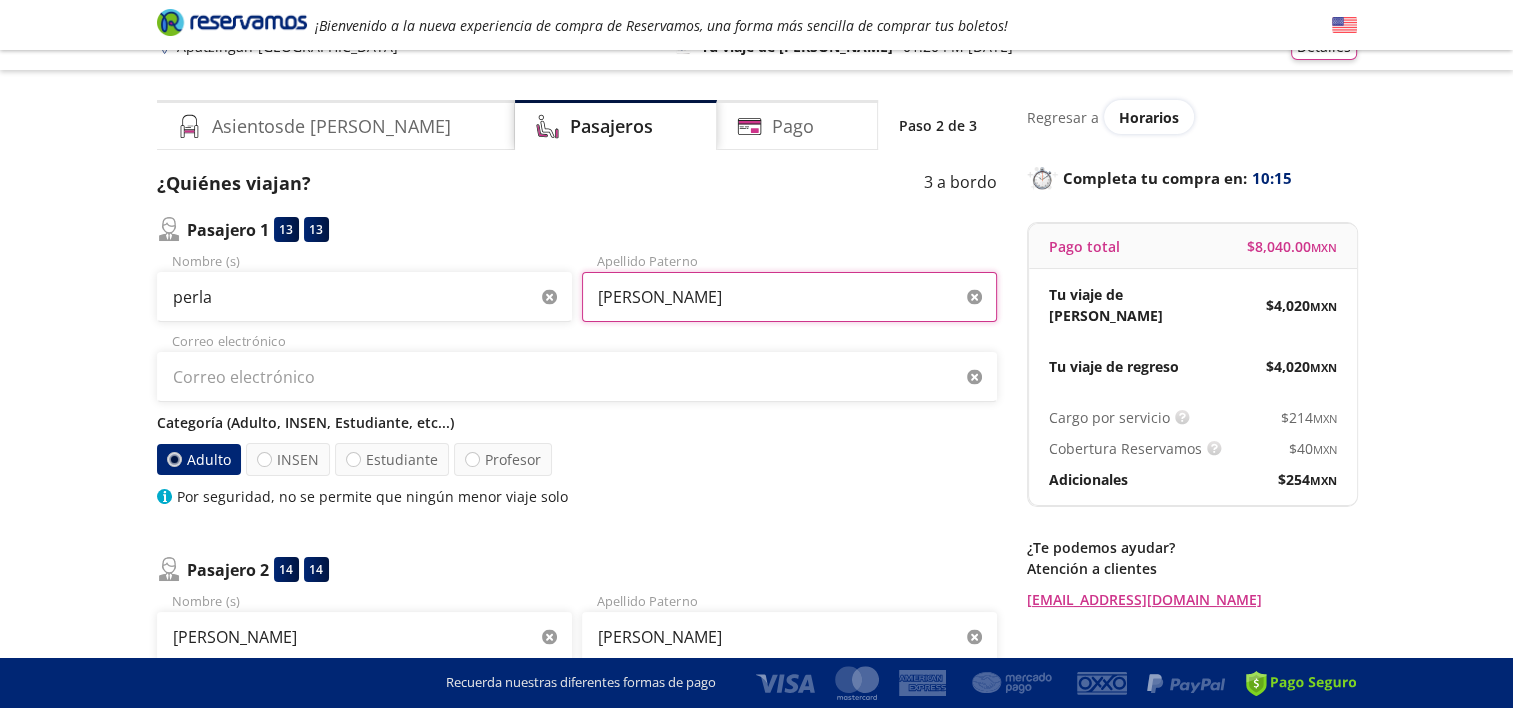 type on "[PERSON_NAME]" 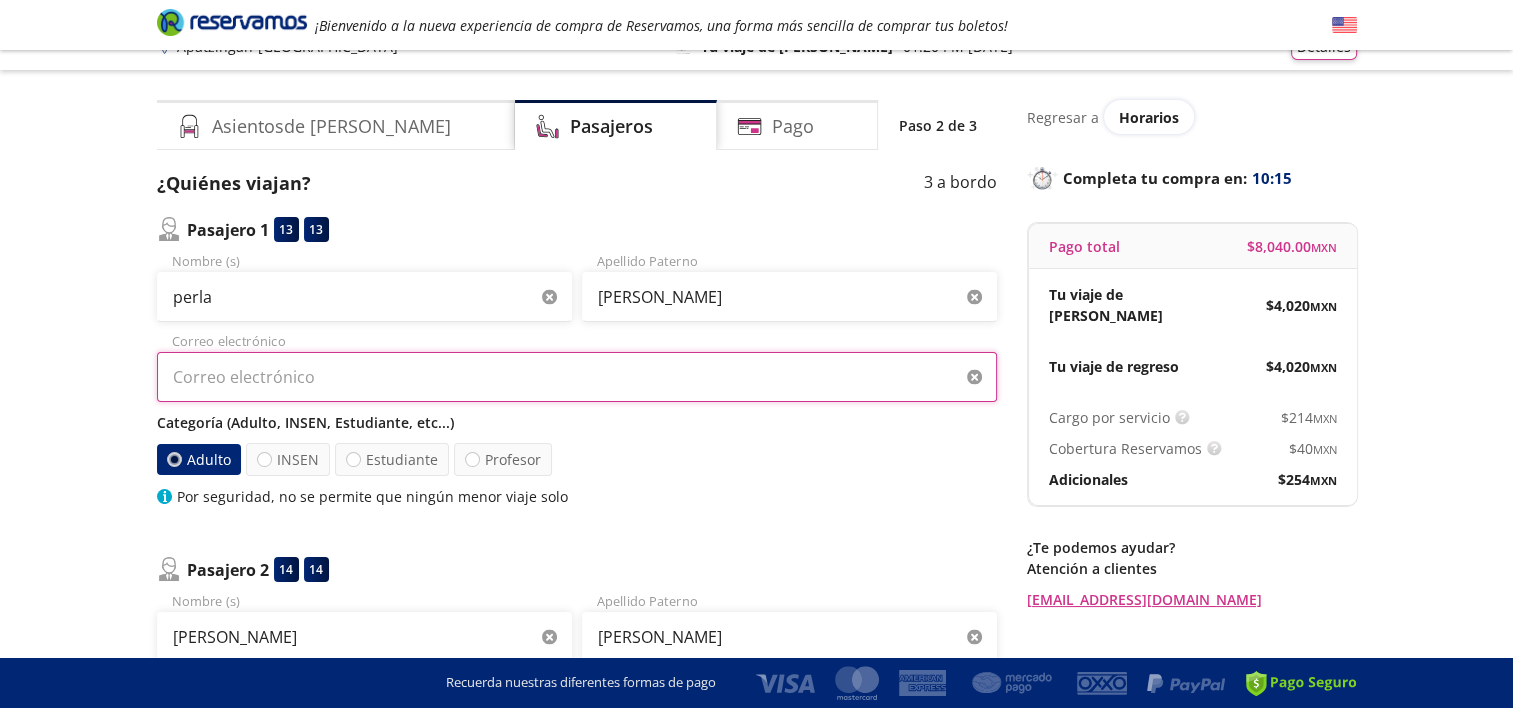 click on "Correo electrónico" at bounding box center [577, 377] 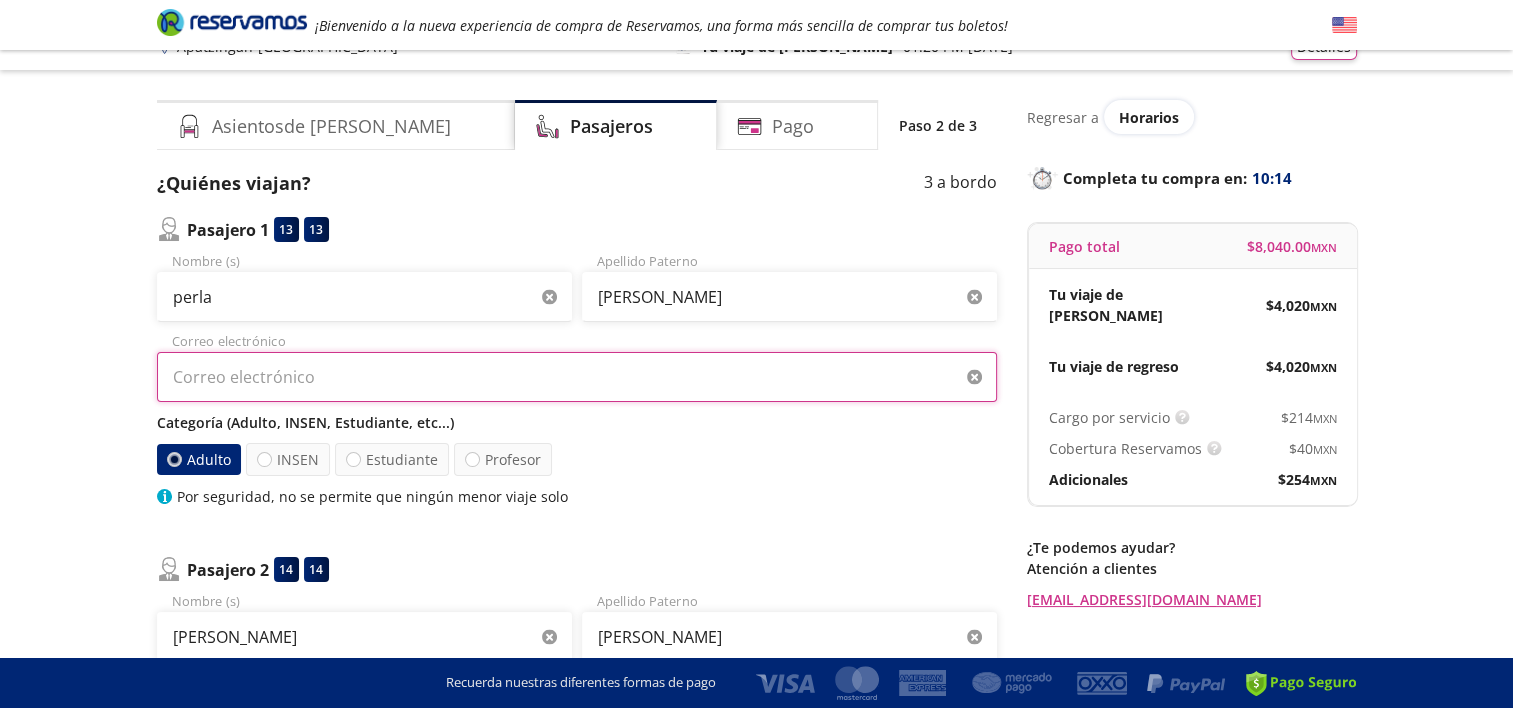 type on "[EMAIL_ADDRESS][DOMAIN_NAME]" 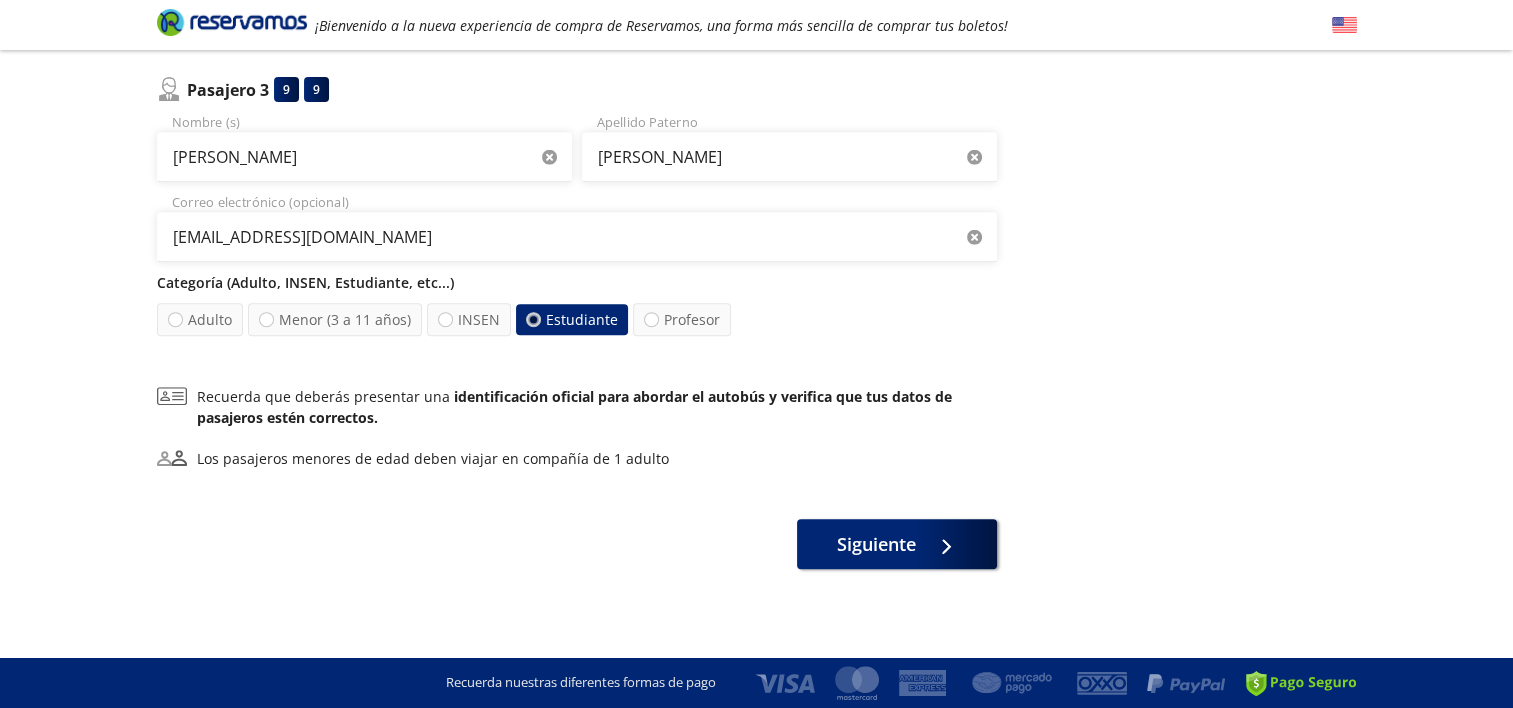 scroll, scrollTop: 816, scrollLeft: 0, axis: vertical 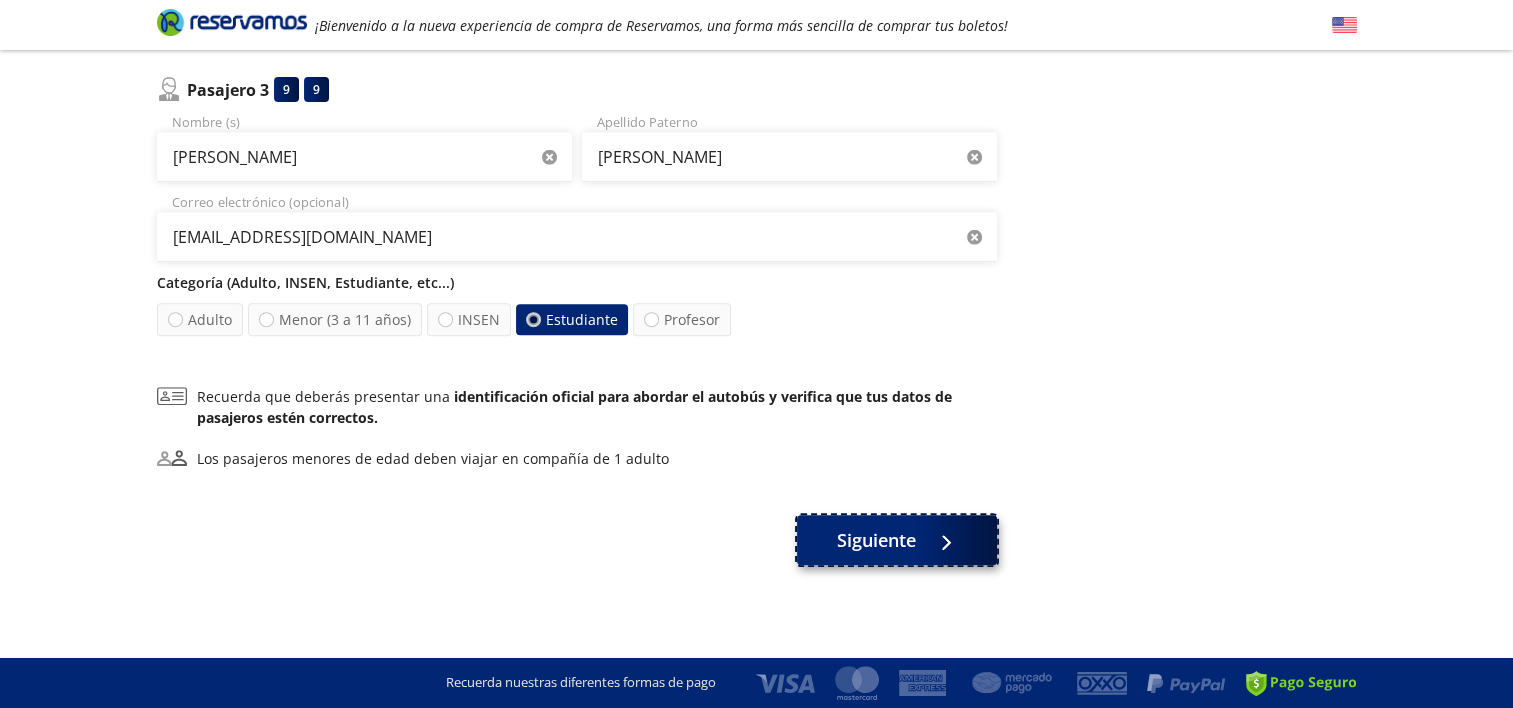 click on "Siguiente" at bounding box center (897, 540) 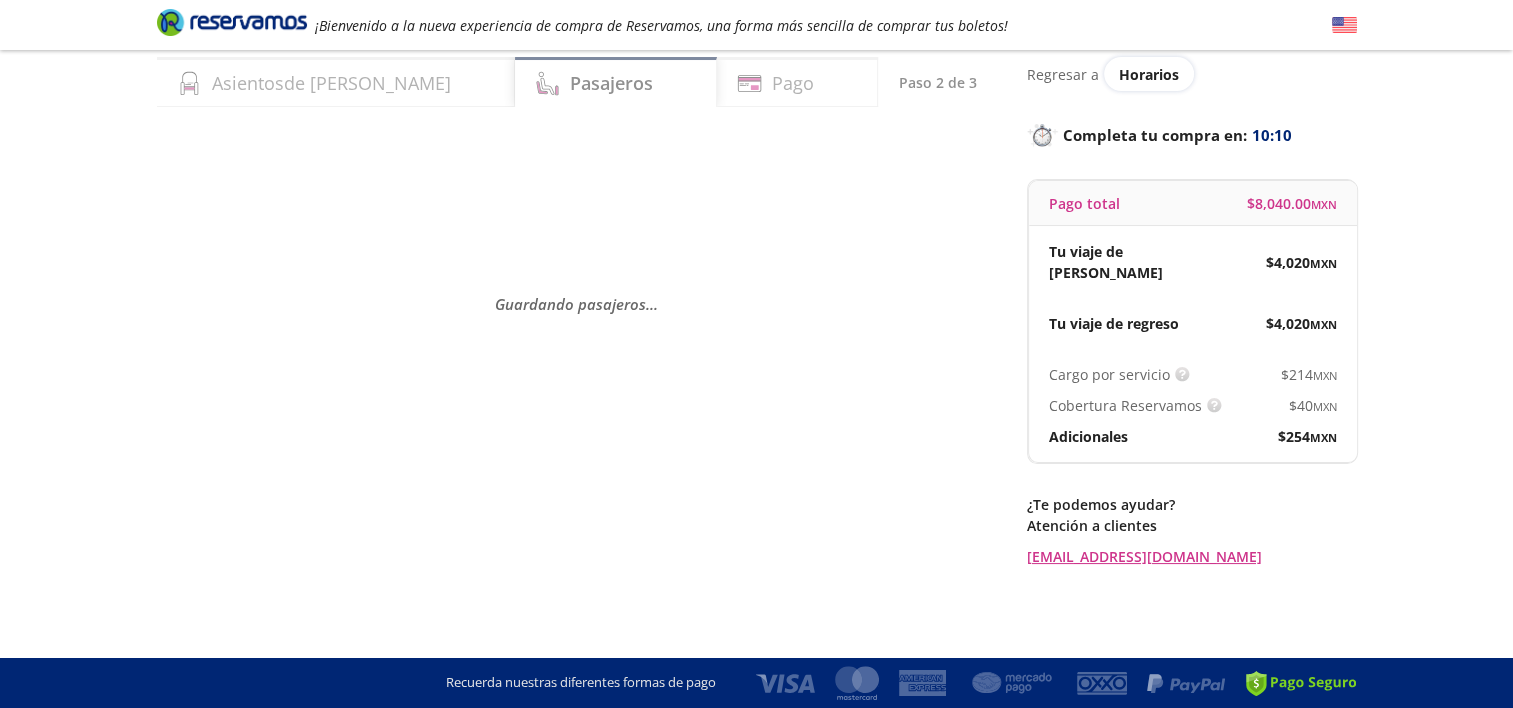 scroll, scrollTop: 0, scrollLeft: 0, axis: both 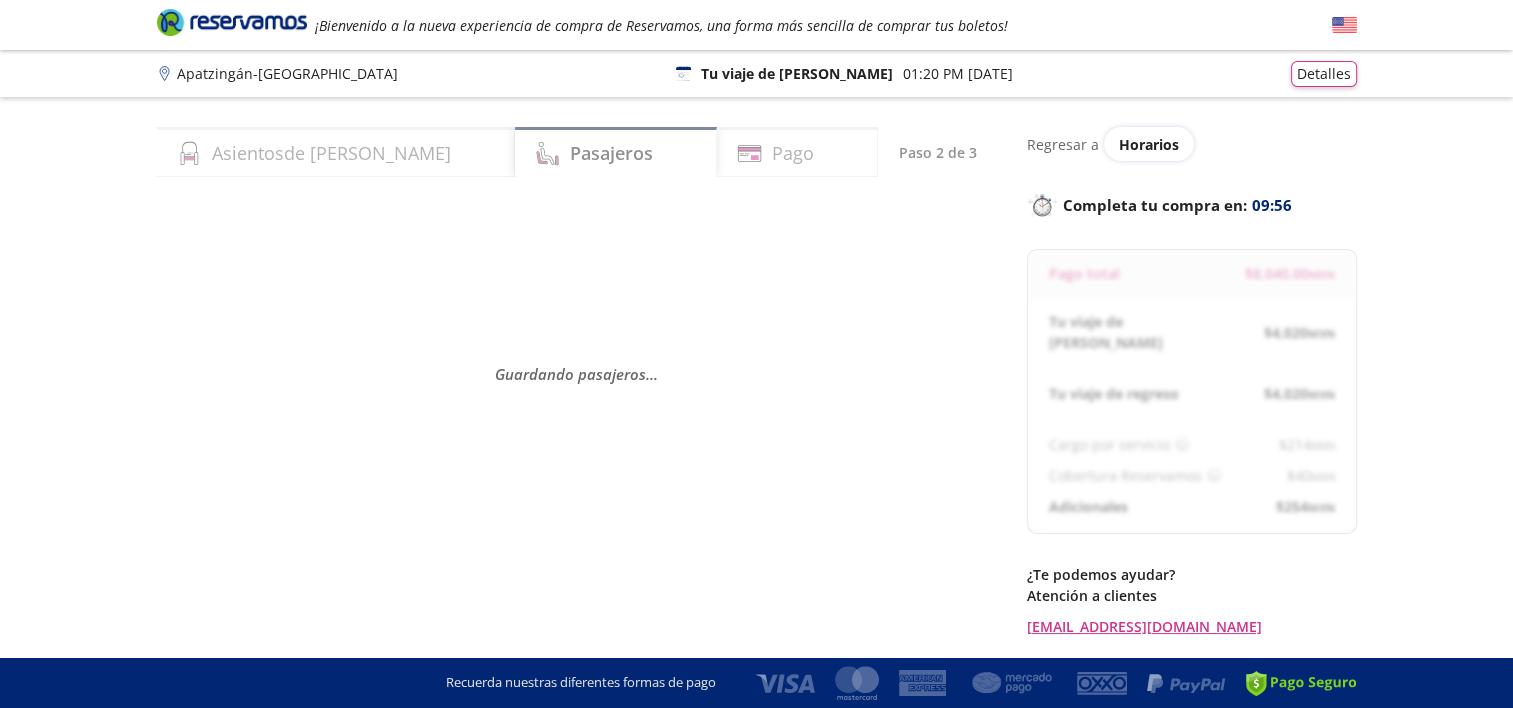 select on "MX" 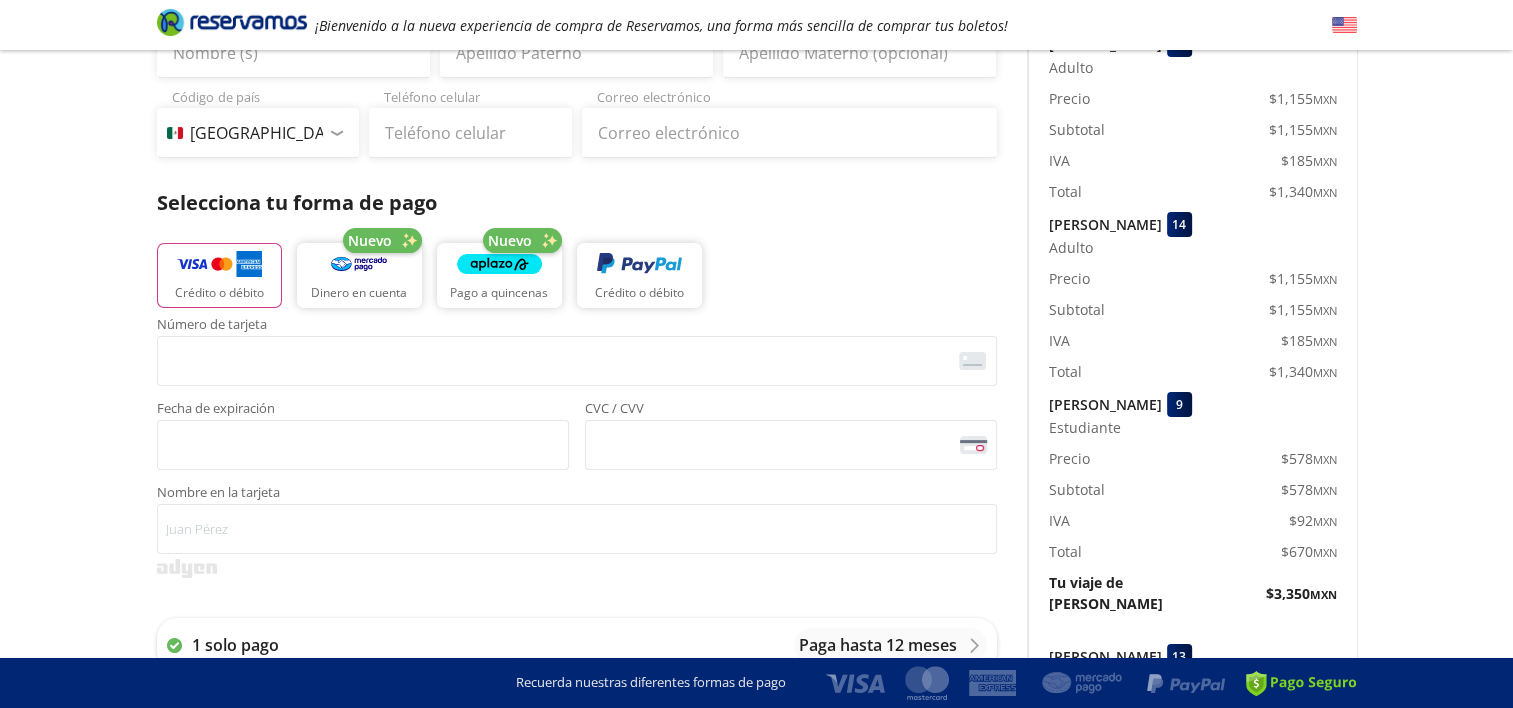 scroll, scrollTop: 359, scrollLeft: 0, axis: vertical 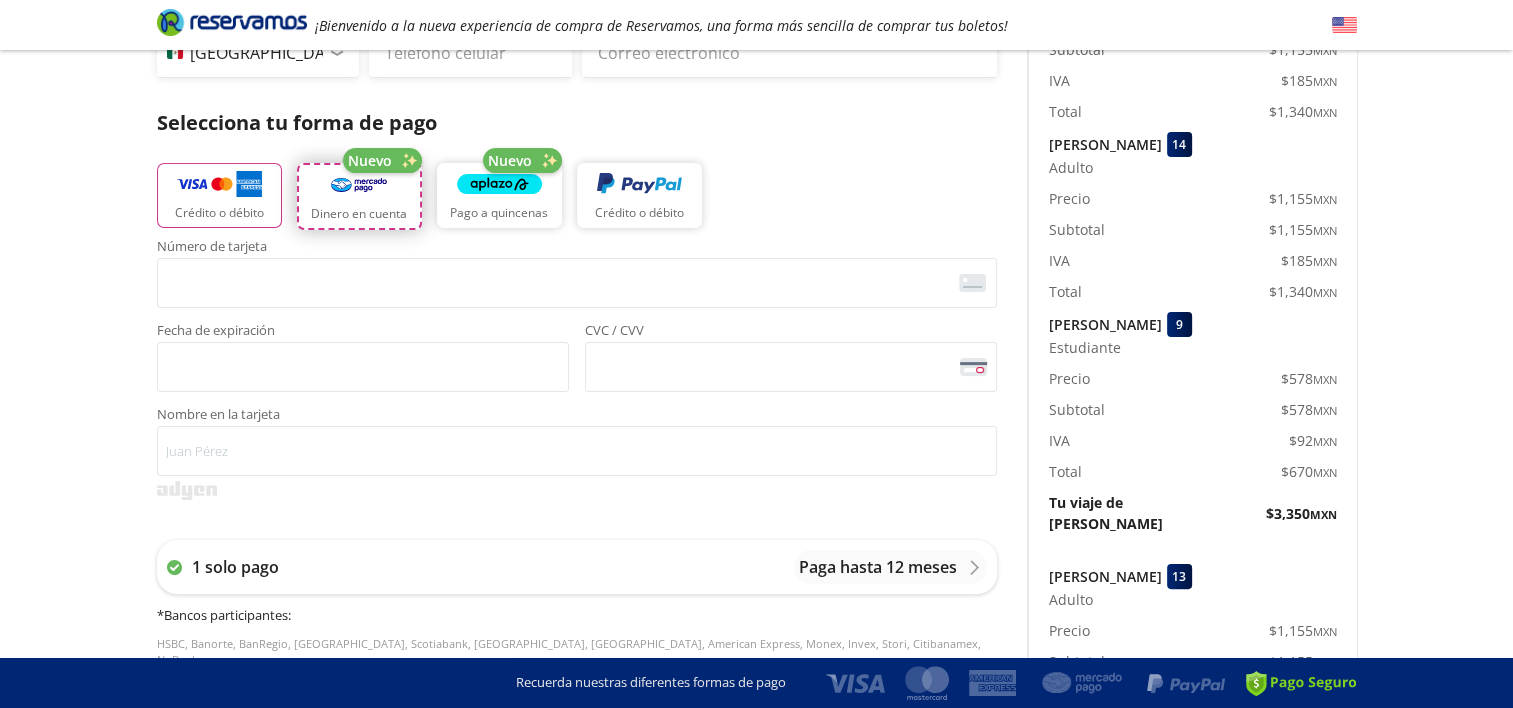 click at bounding box center [359, 185] 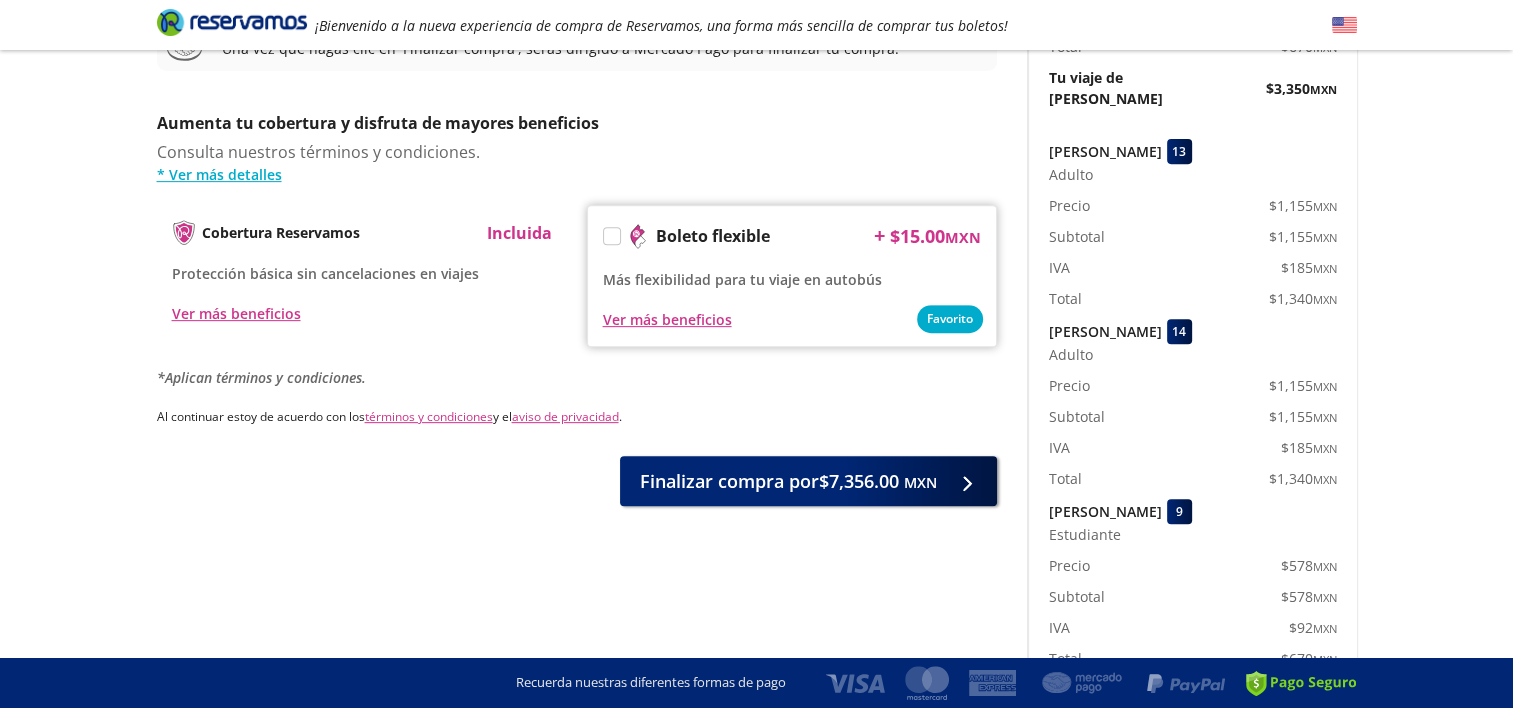 scroll, scrollTop: 782, scrollLeft: 0, axis: vertical 